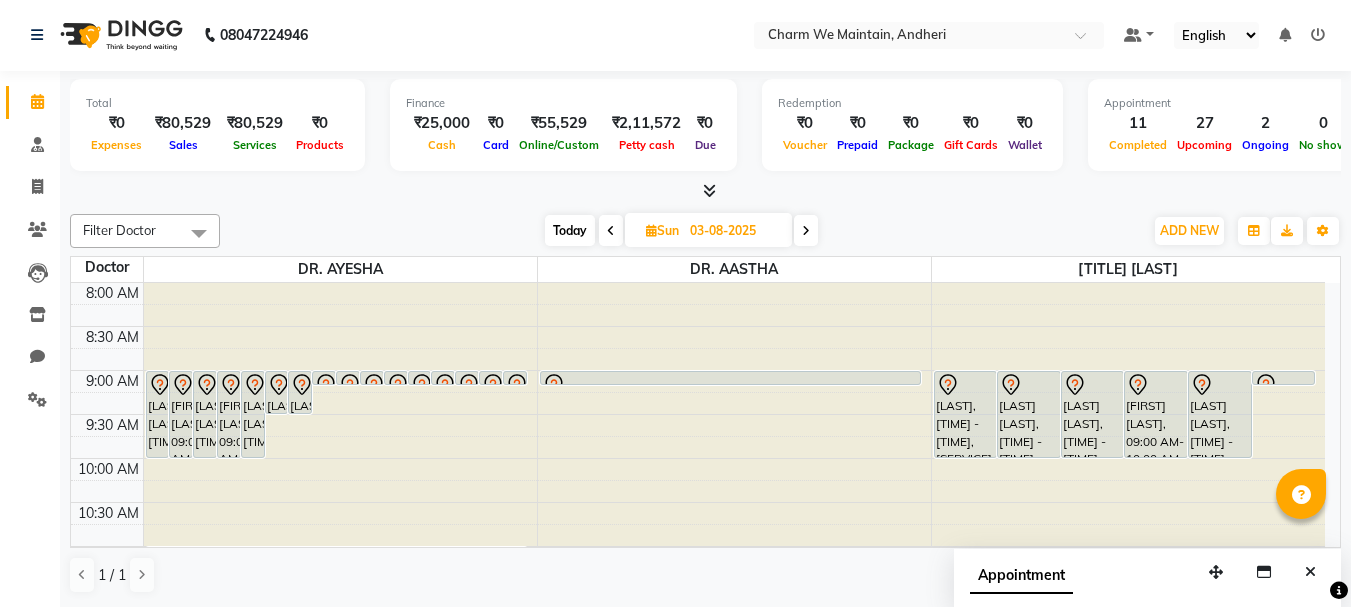 click at bounding box center (734, 283) 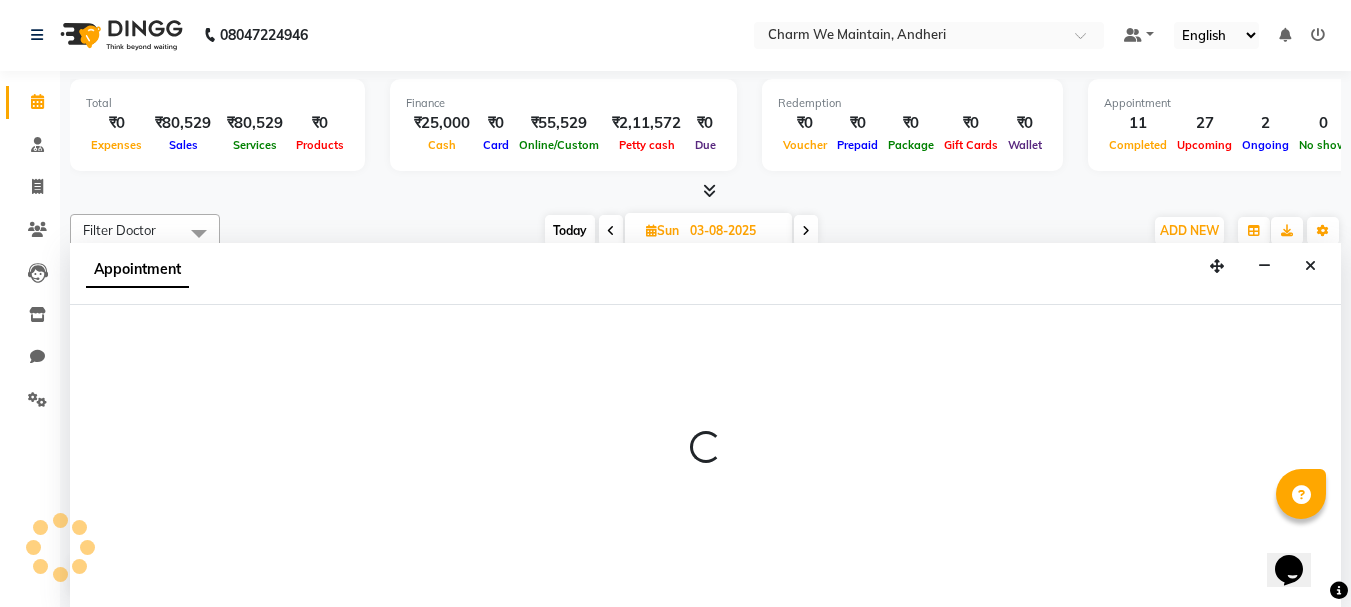 scroll, scrollTop: 1, scrollLeft: 0, axis: vertical 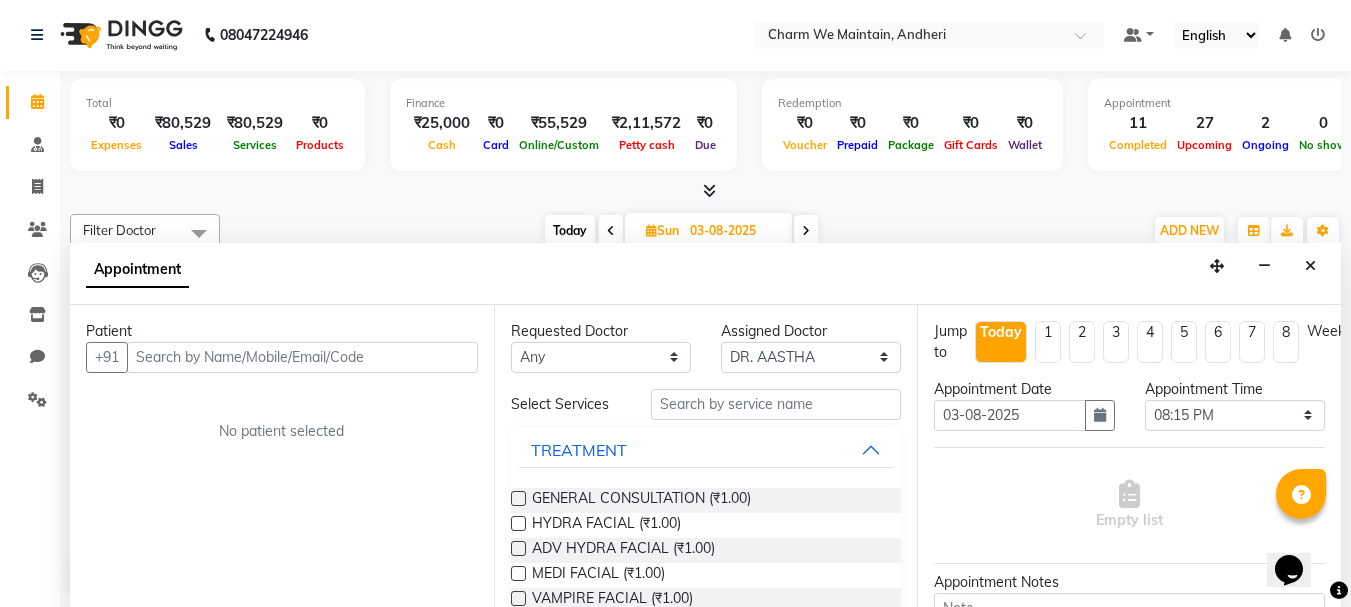 click on "Cash" at bounding box center (442, 144) 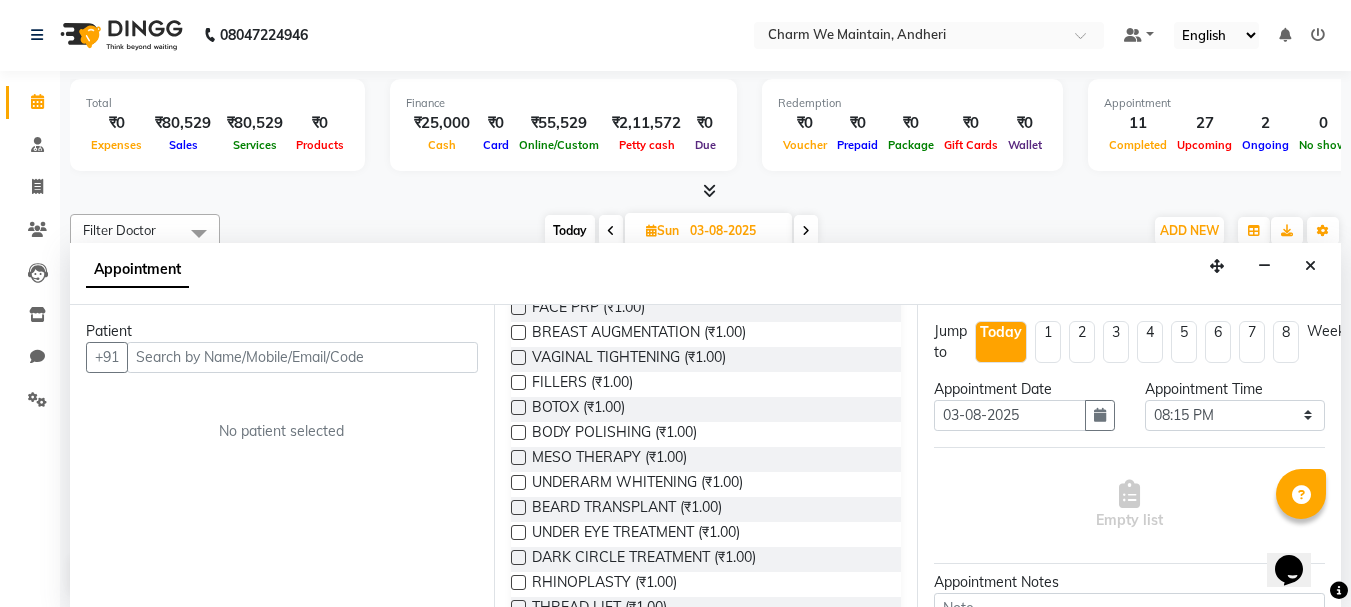 scroll, scrollTop: 800, scrollLeft: 0, axis: vertical 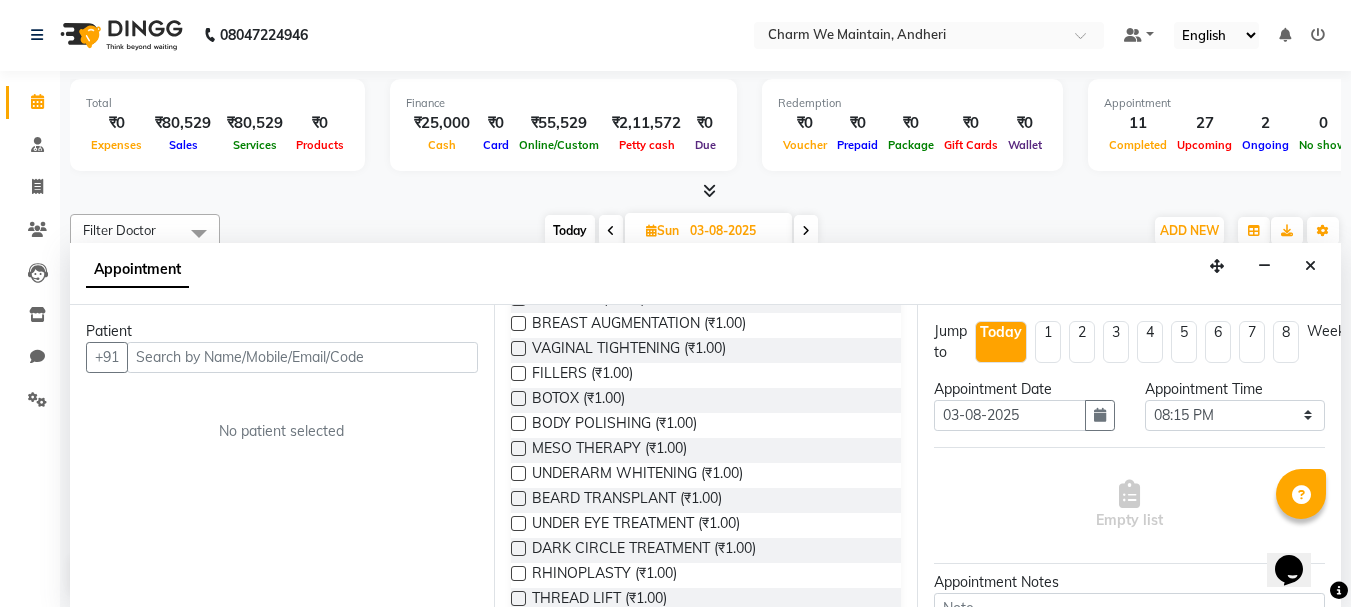 click on "Empty list" at bounding box center [1129, 505] 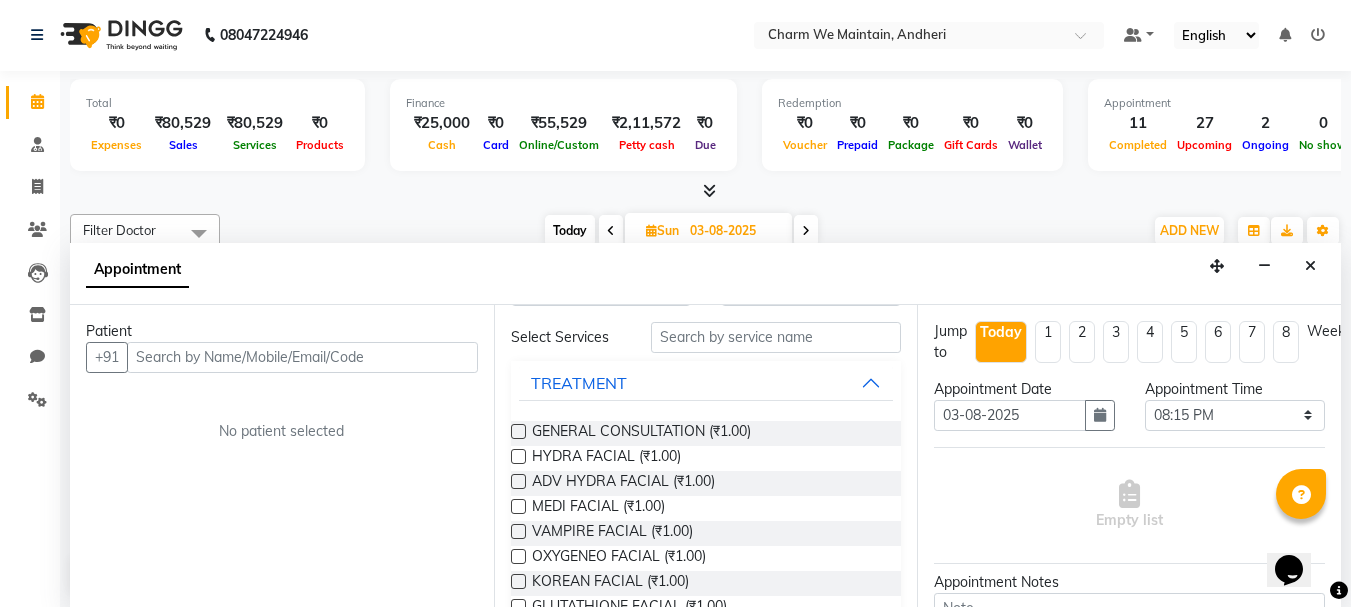 scroll, scrollTop: 0, scrollLeft: 0, axis: both 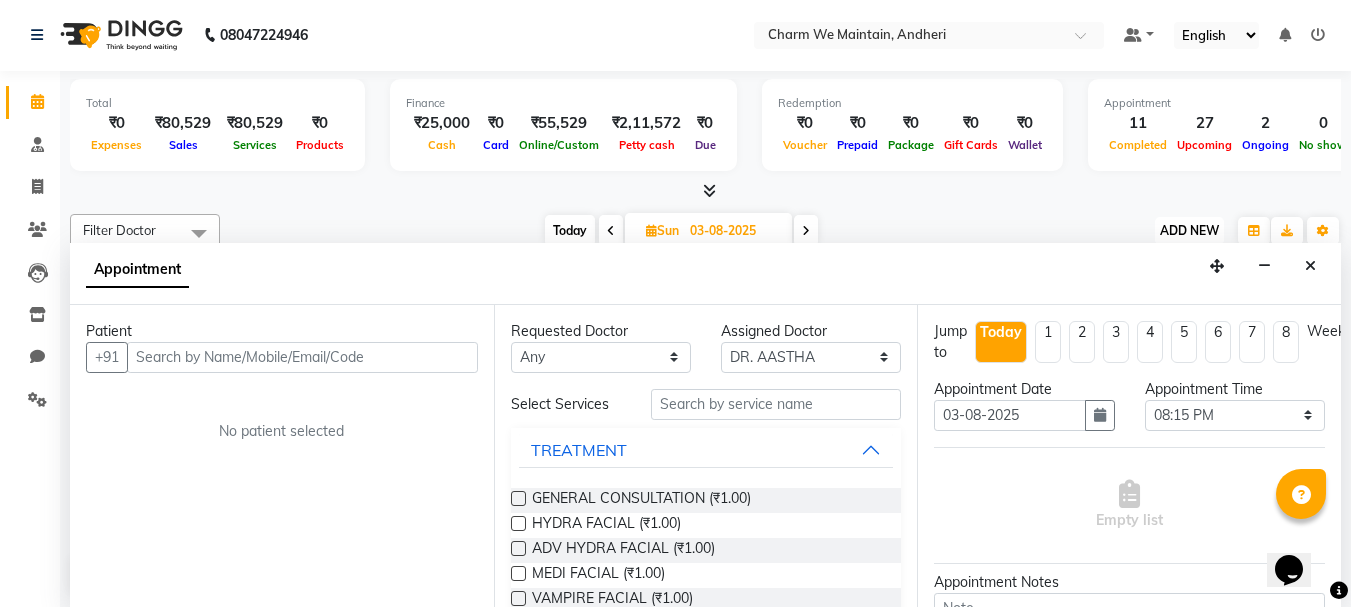 click on "ADD NEW" at bounding box center (1189, 230) 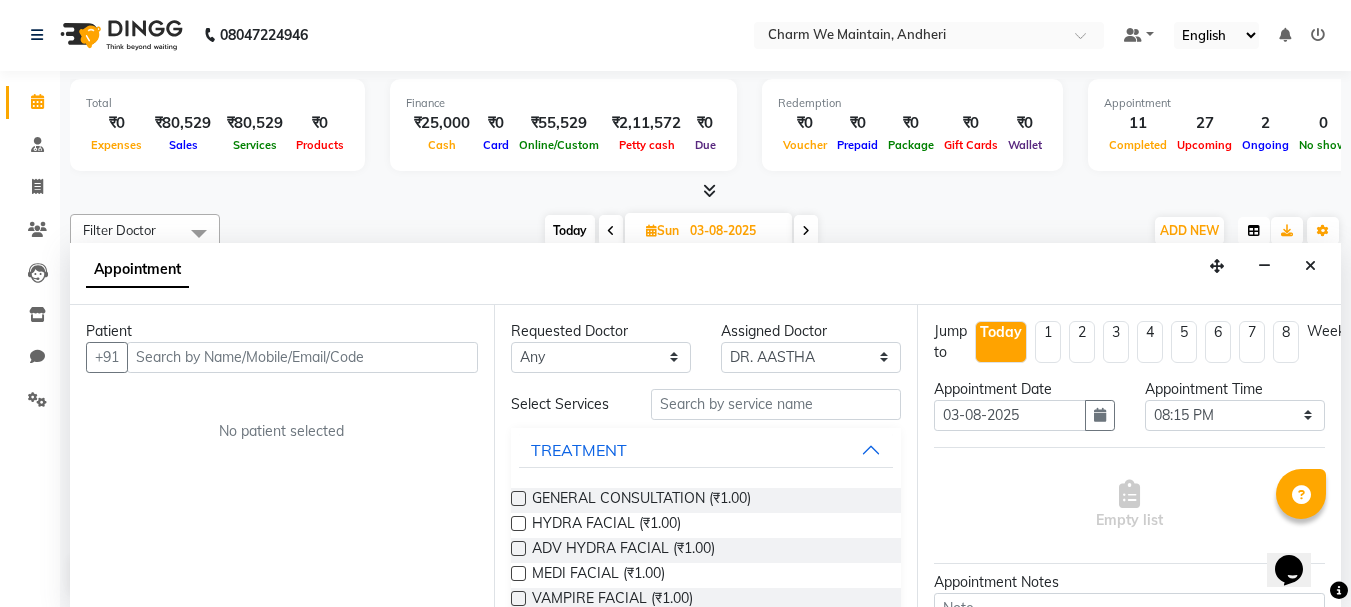 click at bounding box center (1254, 231) 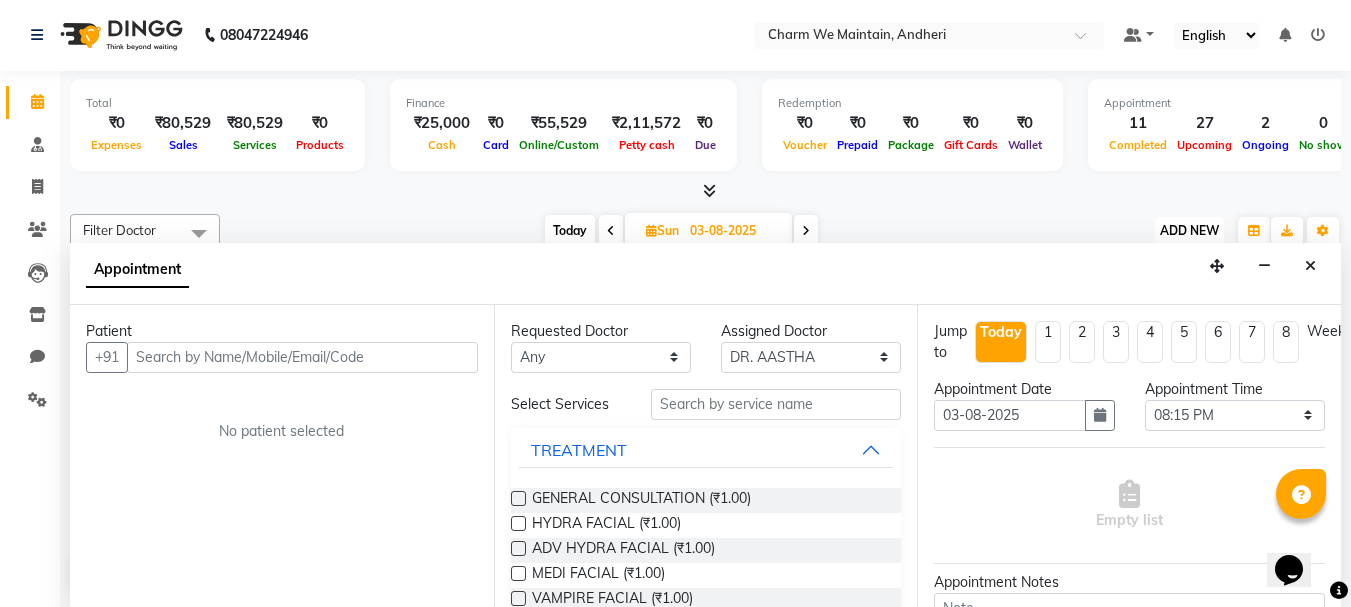 click on "ADD NEW" at bounding box center [1189, 230] 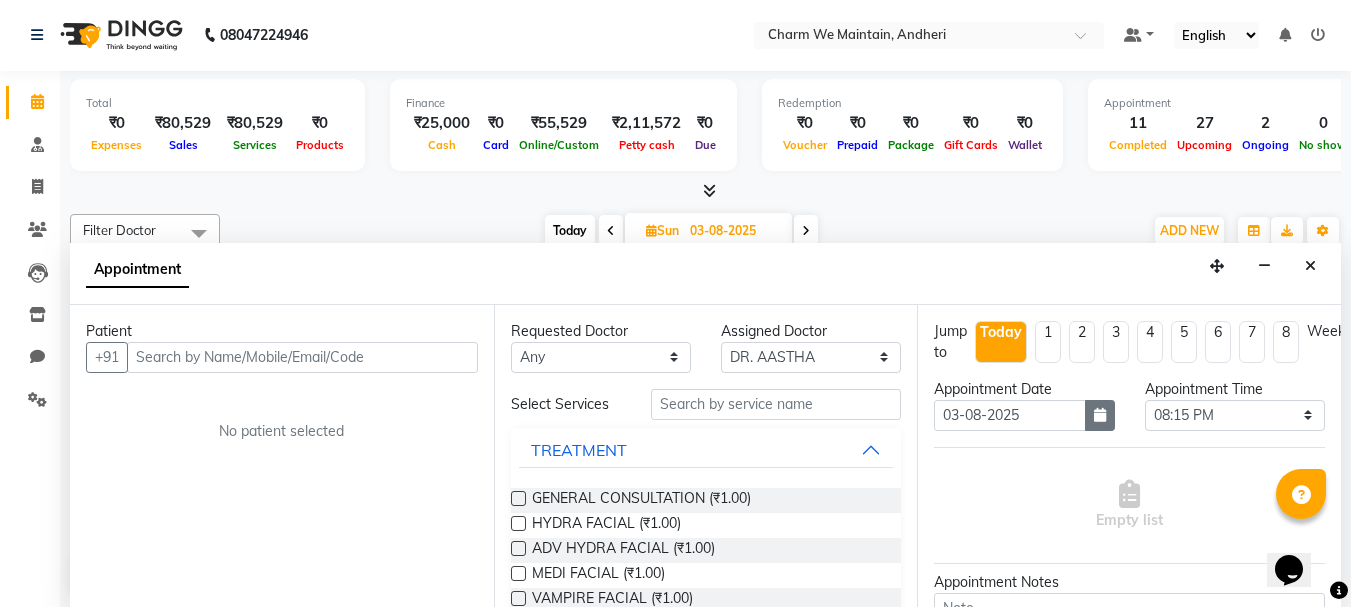 click at bounding box center (1100, 415) 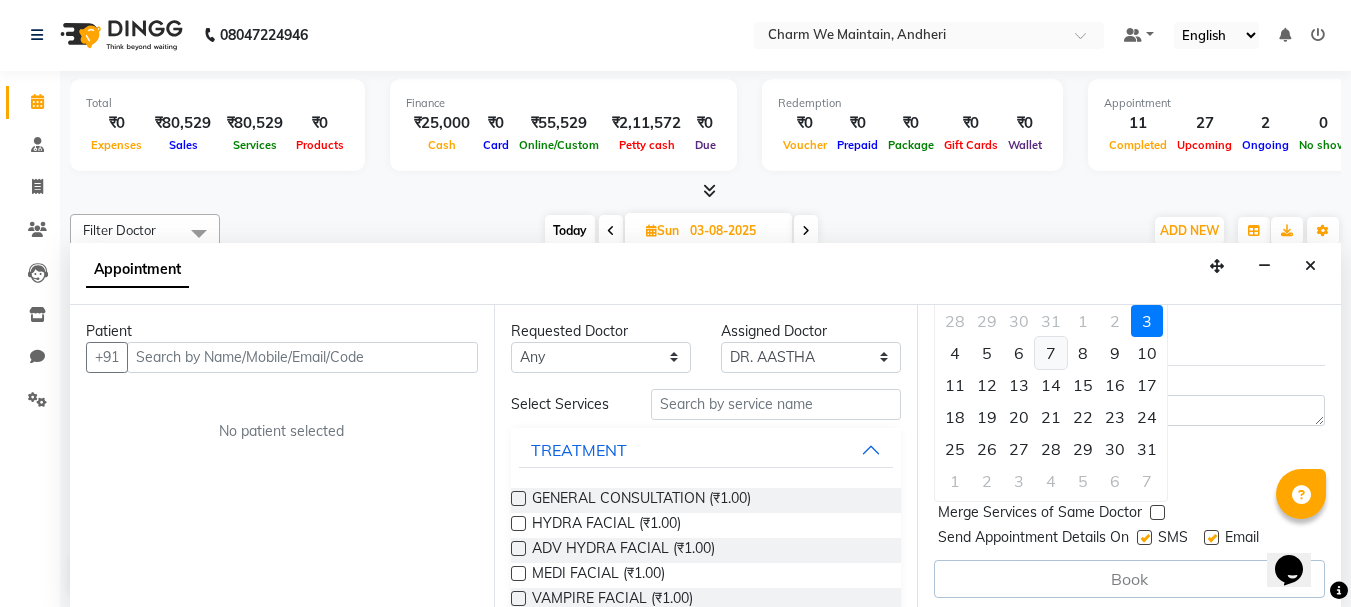 scroll, scrollTop: 200, scrollLeft: 0, axis: vertical 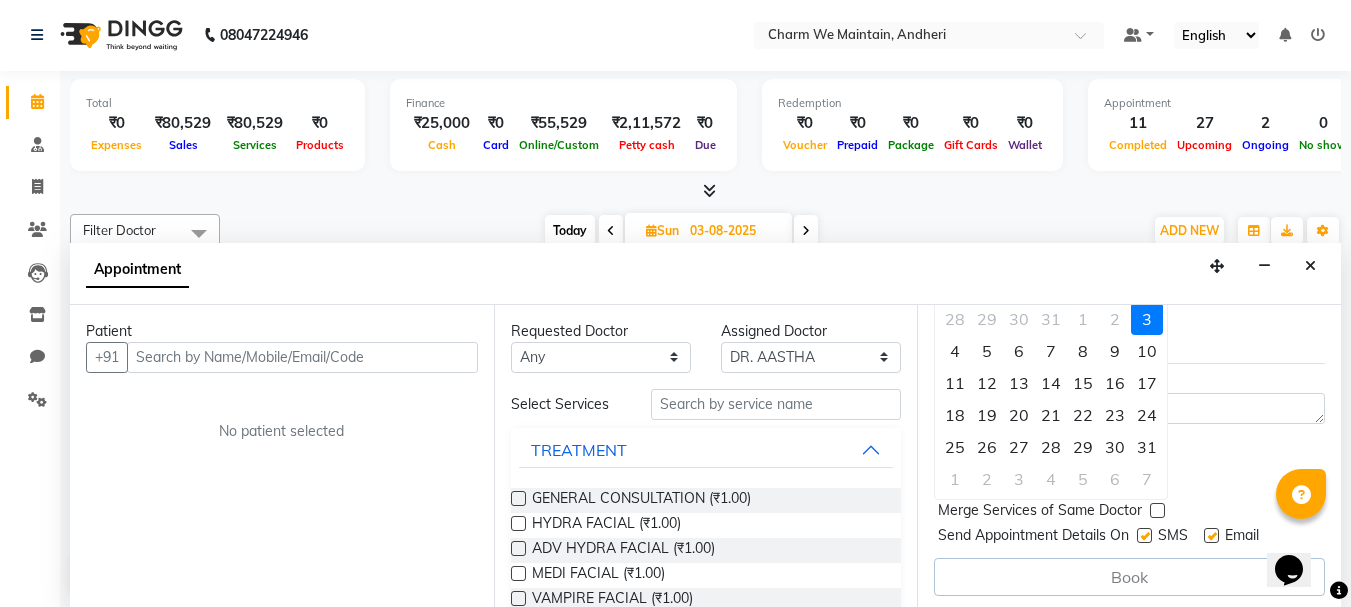 click on "3" at bounding box center [1147, 319] 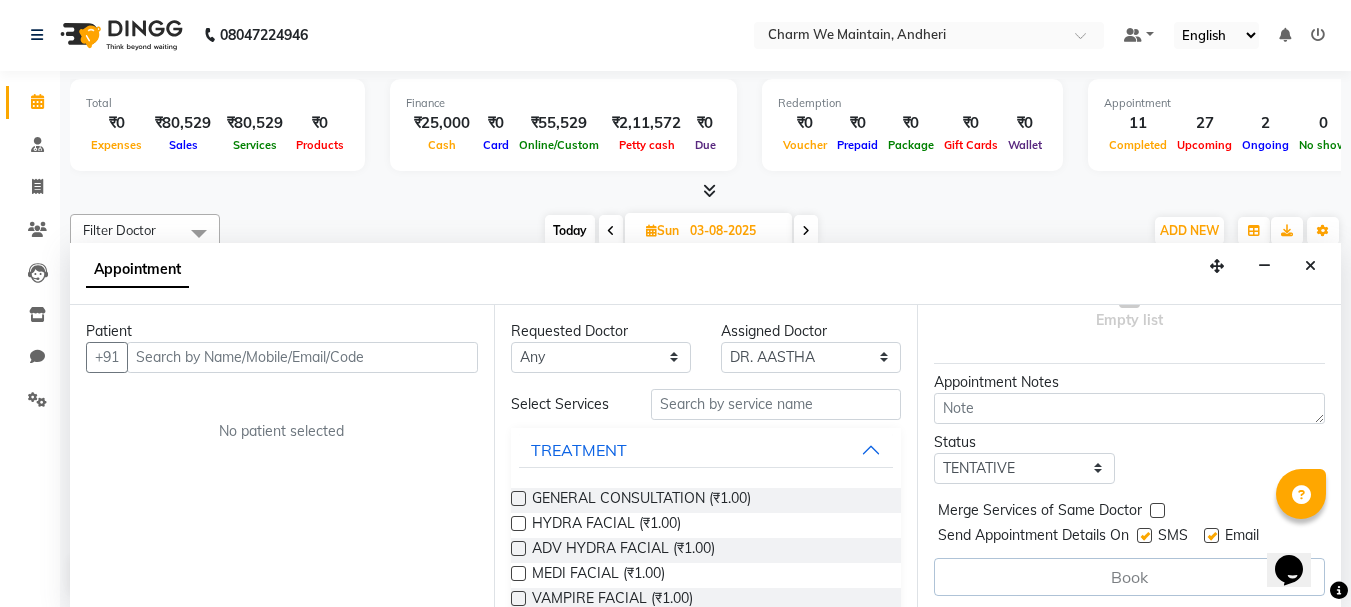 scroll, scrollTop: 0, scrollLeft: 0, axis: both 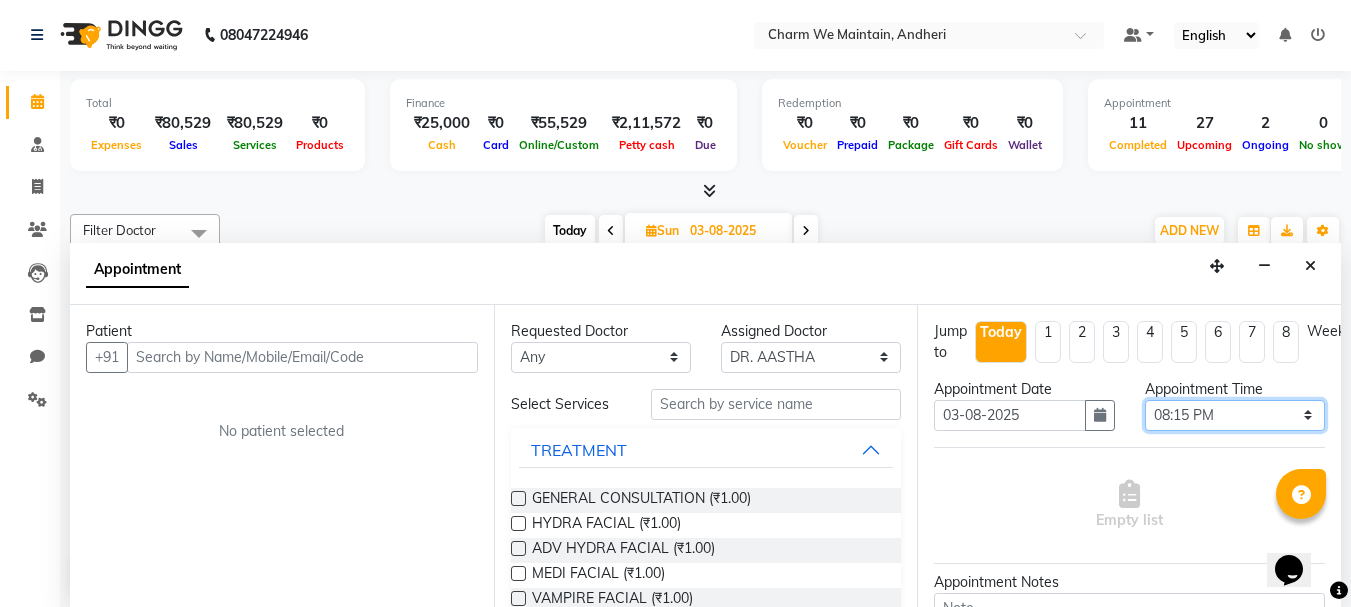 click on "Select 09:00 AM 09:15 AM 09:30 AM 09:45 AM 10:00 AM 10:15 AM 10:30 AM 10:45 AM 11:00 AM 11:15 AM 11:30 AM 11:45 AM 12:00 PM 12:15 PM 12:30 PM 12:45 PM 01:00 PM 01:15 PM 01:30 PM 01:45 PM 02:00 PM 02:15 PM 02:30 PM 02:45 PM 03:00 PM 03:15 PM 03:30 PM 03:45 PM 04:00 PM 04:15 PM 04:30 PM 04:45 PM 05:00 PM 05:15 PM 05:30 PM 05:45 PM 06:00 PM 06:15 PM 06:30 PM 06:45 PM 07:00 PM 07:15 PM 07:30 PM 07:45 PM 08:00 PM 08:15 PM 08:30 PM 08:45 PM 09:00 PM 09:15 PM 09:30 PM 09:45 PM 10:00 PM" at bounding box center [1235, 415] 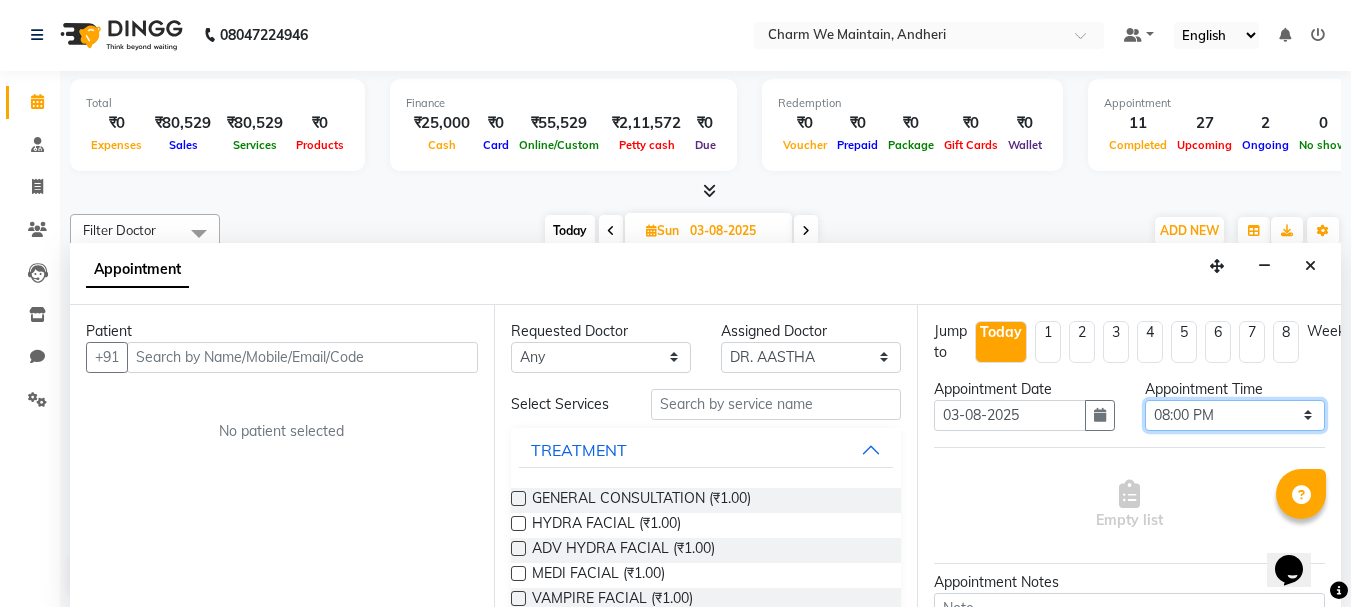 click on "Select 09:00 AM 09:15 AM 09:30 AM 09:45 AM 10:00 AM 10:15 AM 10:30 AM 10:45 AM 11:00 AM 11:15 AM 11:30 AM 11:45 AM 12:00 PM 12:15 PM 12:30 PM 12:45 PM 01:00 PM 01:15 PM 01:30 PM 01:45 PM 02:00 PM 02:15 PM 02:30 PM 02:45 PM 03:00 PM 03:15 PM 03:30 PM 03:45 PM 04:00 PM 04:15 PM 04:30 PM 04:45 PM 05:00 PM 05:15 PM 05:30 PM 05:45 PM 06:00 PM 06:15 PM 06:30 PM 06:45 PM 07:00 PM 07:15 PM 07:30 PM 07:45 PM 08:00 PM 08:15 PM 08:30 PM 08:45 PM 09:00 PM 09:15 PM 09:30 PM 09:45 PM 10:00 PM" at bounding box center [1235, 415] 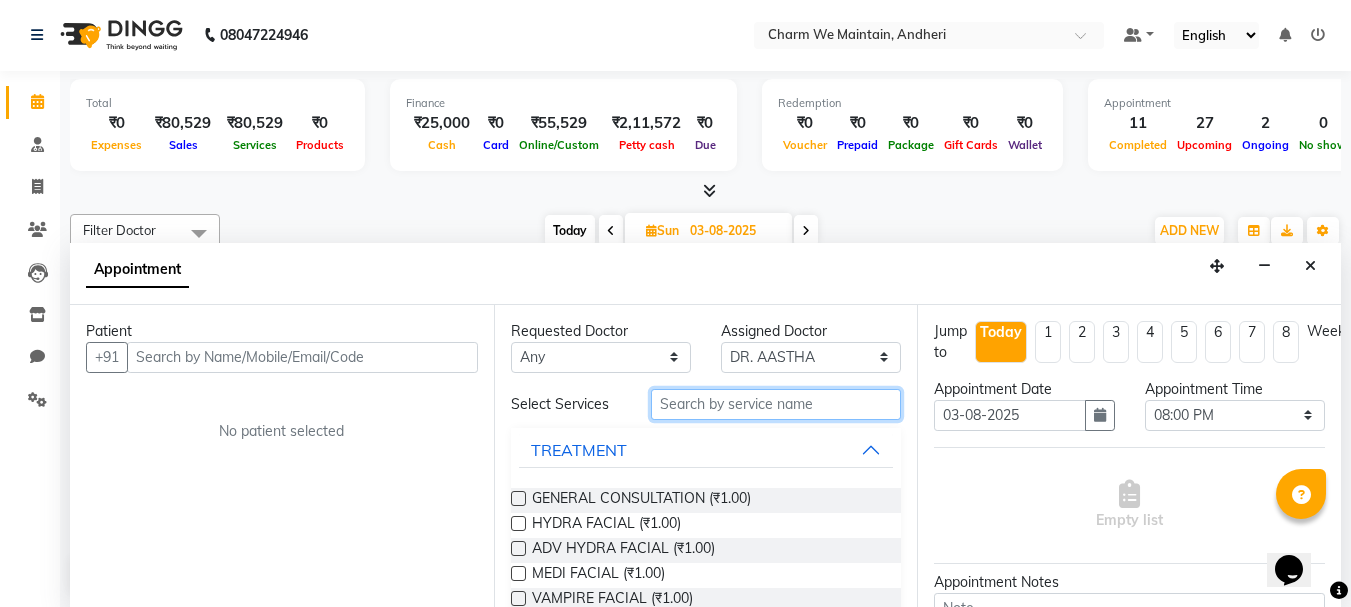 click at bounding box center (776, 404) 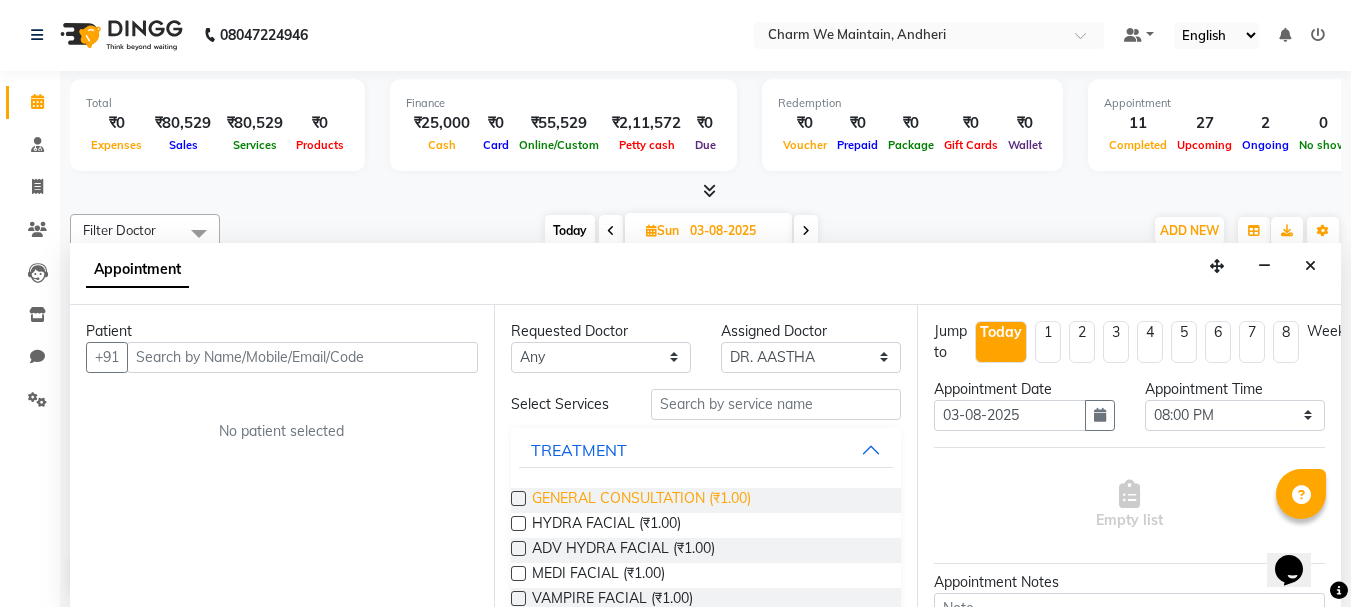 click on "GENERAL CONSULTATION (₹1.00)" at bounding box center [641, 500] 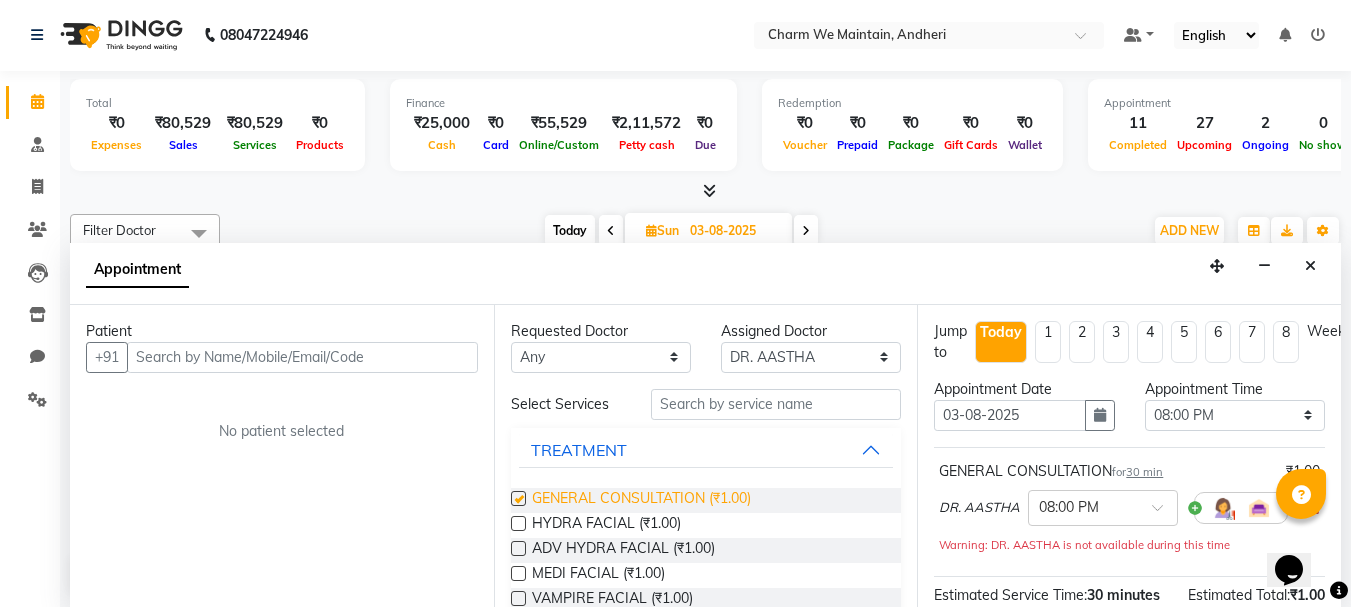 checkbox on "false" 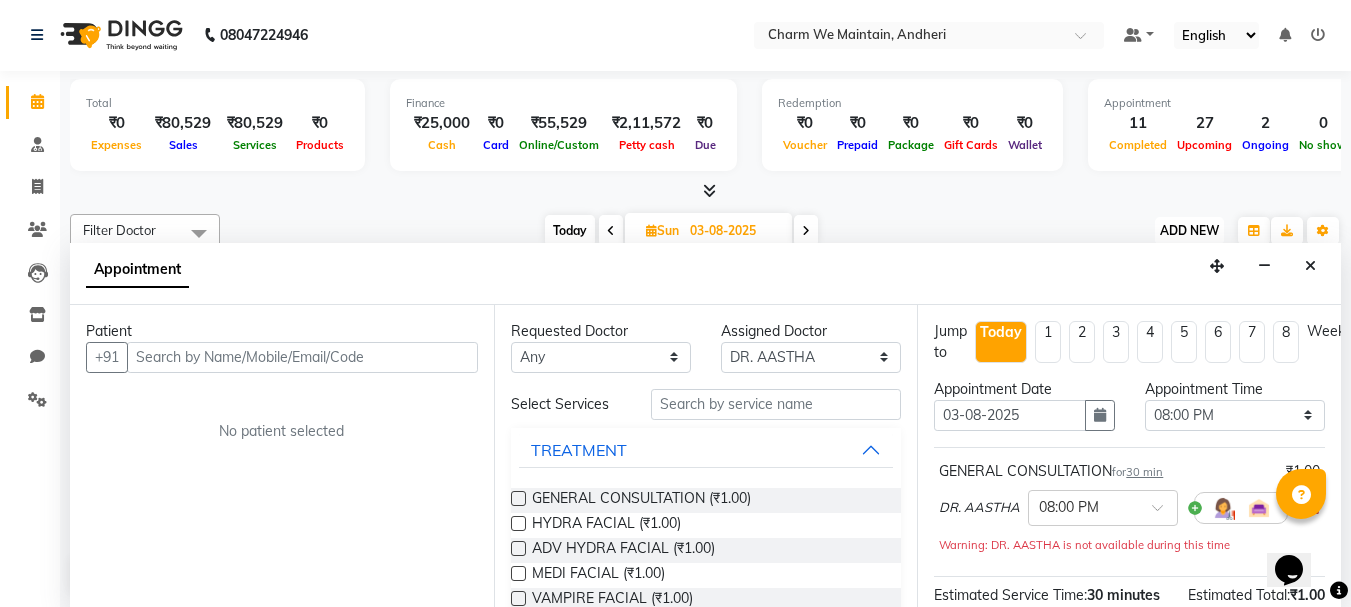 click on "ADD NEW" at bounding box center (1189, 230) 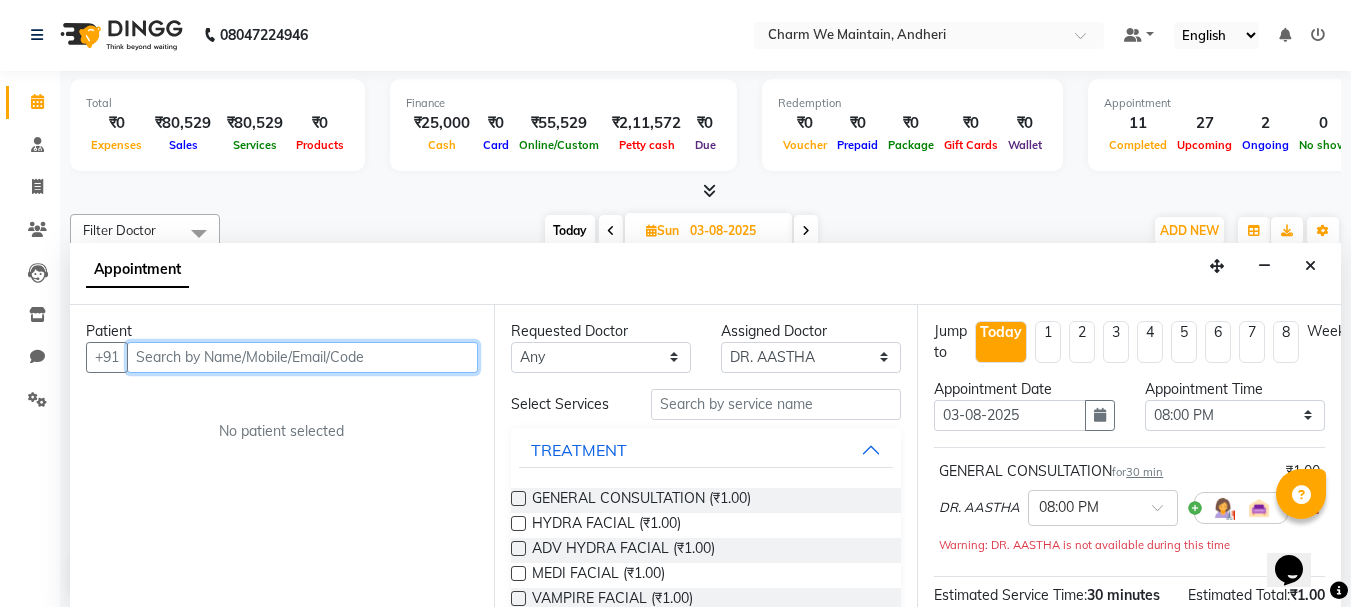 click at bounding box center [302, 357] 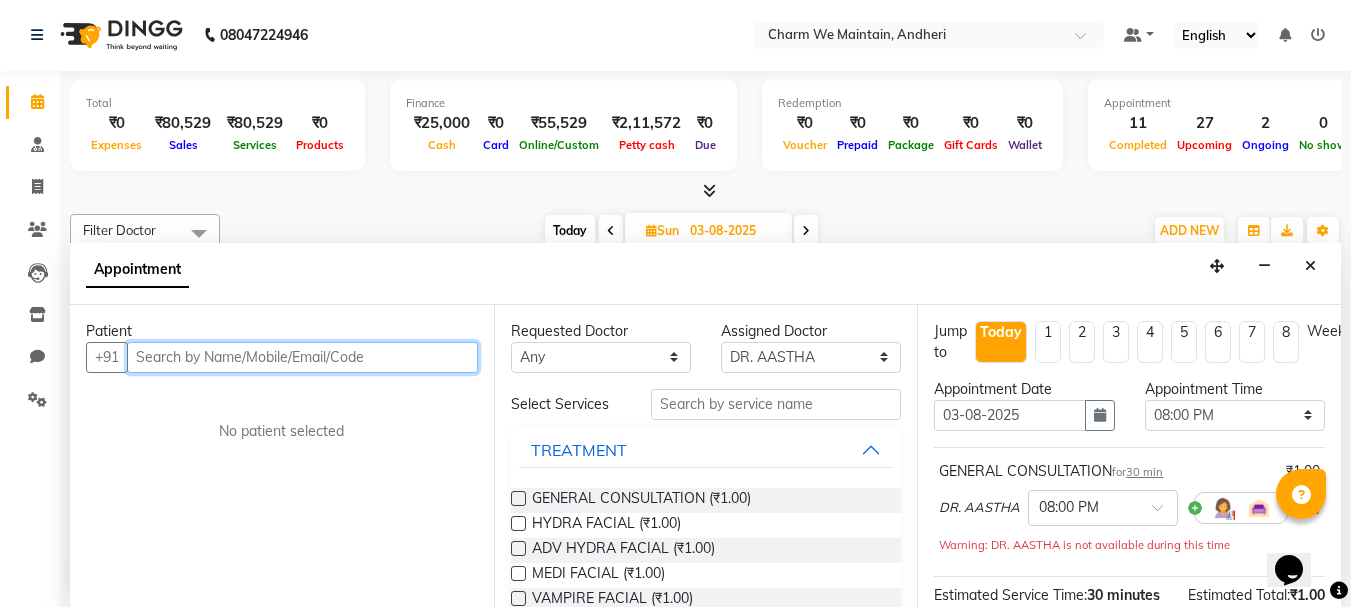 click at bounding box center [302, 357] 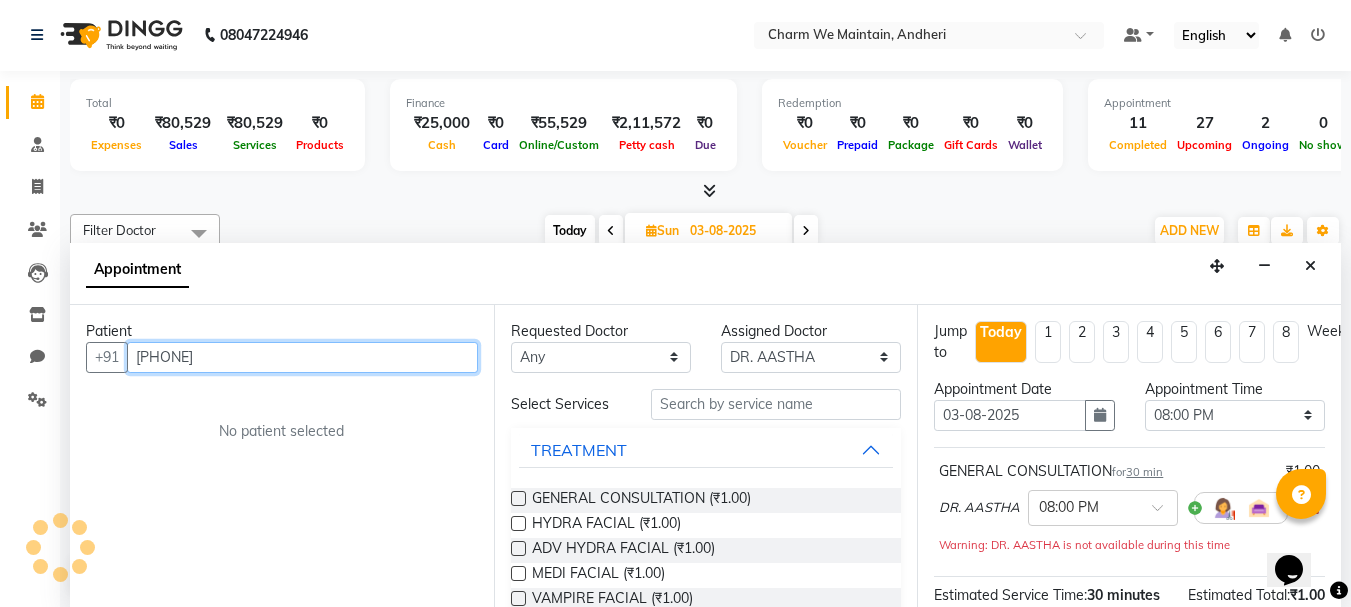click on "Patient +[PHONE] No patient selected Requested Doctor Any [DR] [DR] [DR] Assigned Doctor Select [DR] [DR] [DR] Select Services TREATMENT GENERAL CONSULTATION (₹1.00) HYDRA FACIAL (₹1.00) ADV HYDRA FACIAL (₹1.00) MEDI FACIAL (₹1.00) VAMPIRE FACIAL (₹1.00) OXYGENEO FACIAL (₹1.00) KOREAN FACIAL (₹1.00) GLUTATHIONE FACIAL (₹1.00) GLUTATHIONE IV DRIPS (₹1.00) ADV GLUTA (₹1.00) SIGNATURE GLUTA (₹1.00) WEIGHT LOSS IV DRIP (₹1.00) U-LIPO (₹1.00) LIPOSUCTION (₹1.00) LASER HAIR REDUCTION (₹1.00) HAIR PRP (₹1.00) ADV HAIR PRP (₹1.00) GFC (₹1.00) HAIR TRANSPLANT (₹1.00) ANTI DANDRUFF TREATMENT (₹1.00) CO2 FRACTIONAL LASER (₹1.00) CHEMICAL PEELS (₹1.00) ACNE PEEL (₹1.00) MICRO BLADING (₹1.00) FACE PRP (₹1.00) BREAST AUGMENTATION (₹1.00) VAGINAL TIGHTENING (₹1.00) FILLERS (₹1.00) BOTOX (₹1.00) BODY POLISHING (₹1.00) MESO THERAPY (₹1.00) UNDERARM WHITENING (₹1.00) BEARD TRANSPLANT (₹1.00) HIFU (₹1.00)" at bounding box center (705, 456) 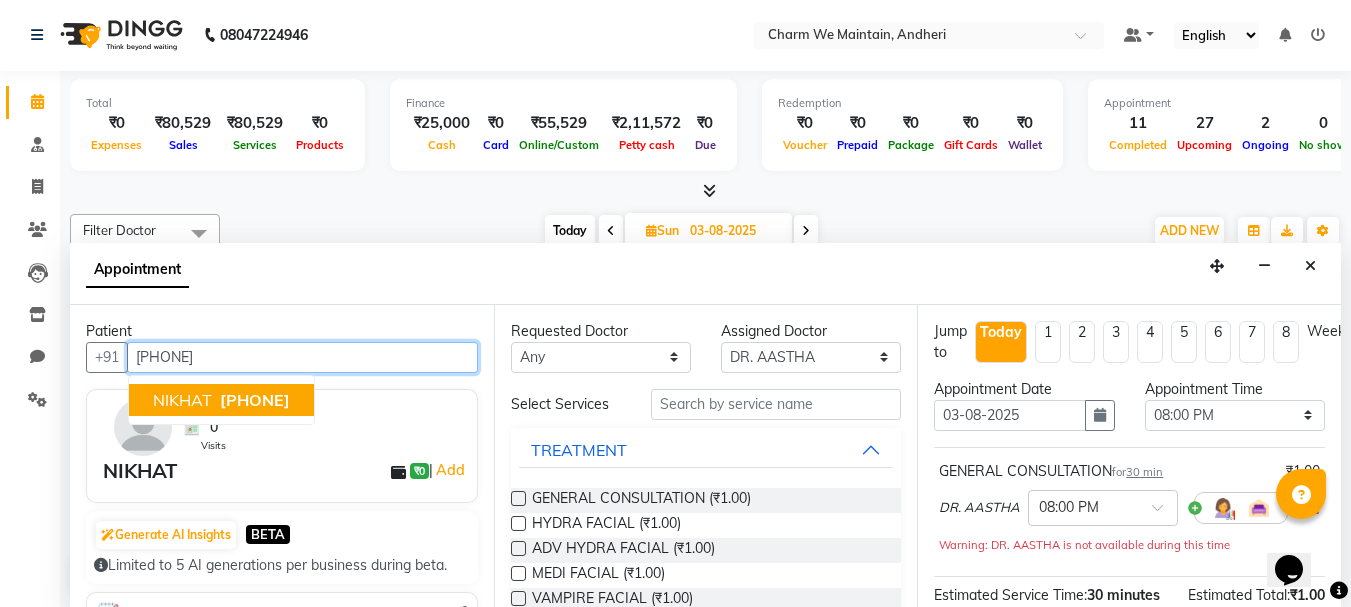 click on "[PHONE]" at bounding box center (255, 400) 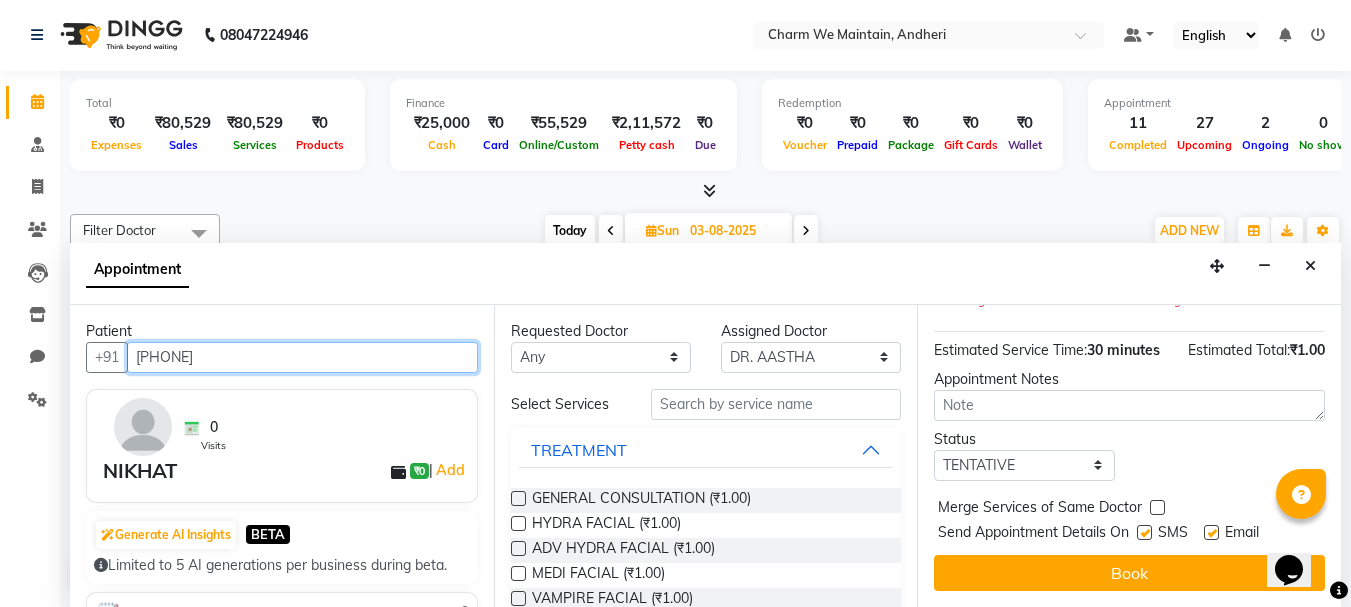 scroll, scrollTop: 284, scrollLeft: 0, axis: vertical 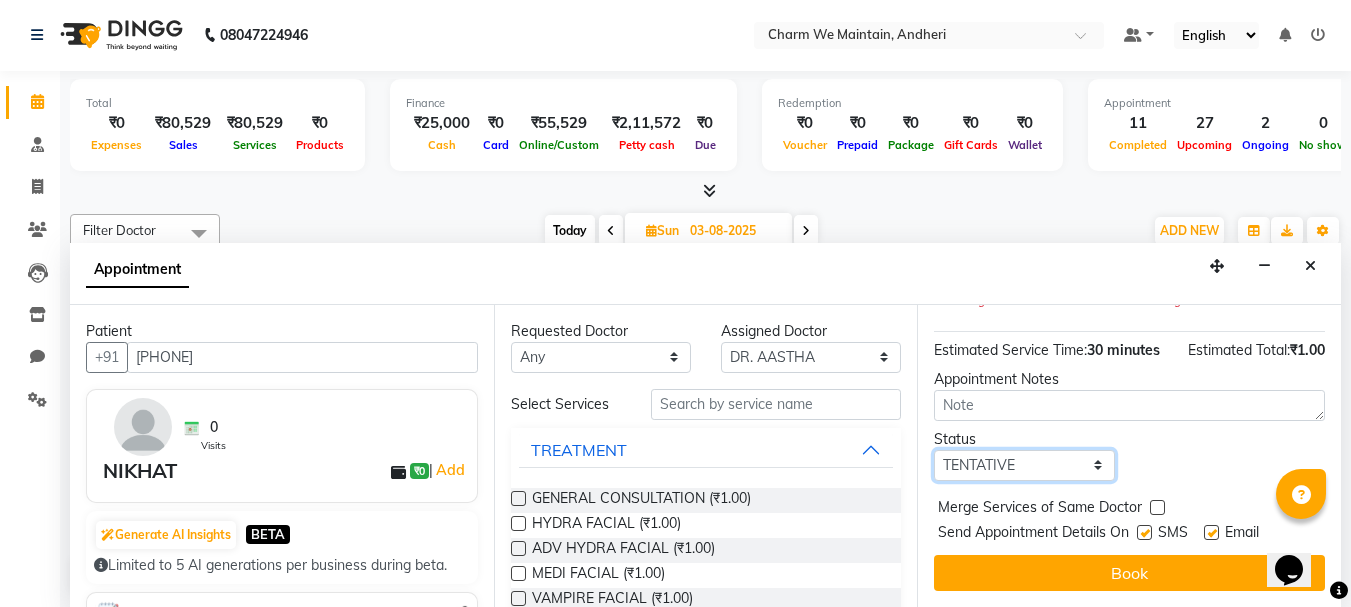 click on "Select TENTATIVE CONFIRM CHECK-IN UPCOMING" at bounding box center [1024, 465] 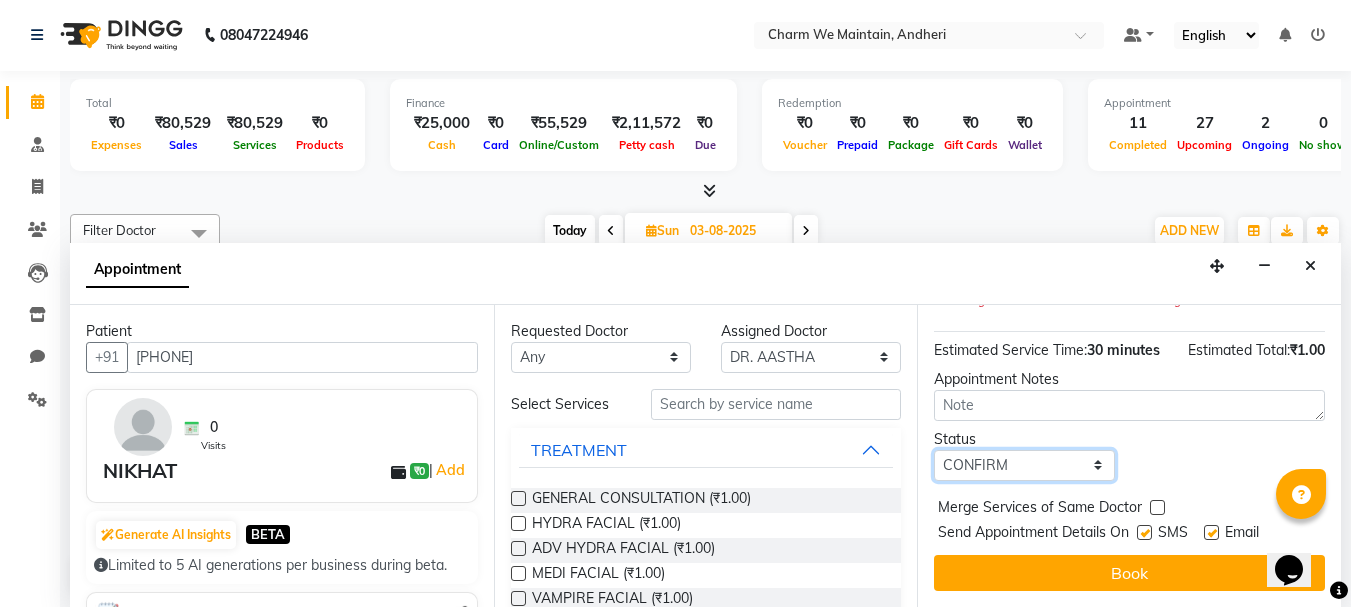 click on "Select TENTATIVE CONFIRM CHECK-IN UPCOMING" at bounding box center (1024, 465) 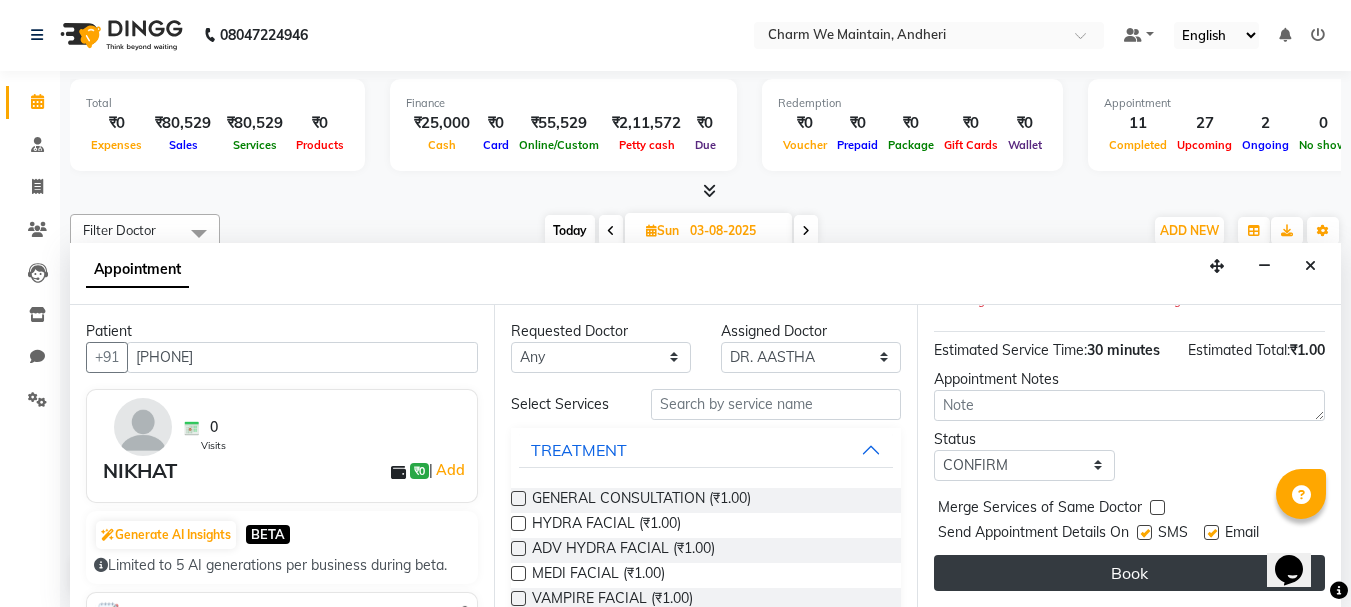 click on "Book" at bounding box center (1129, 573) 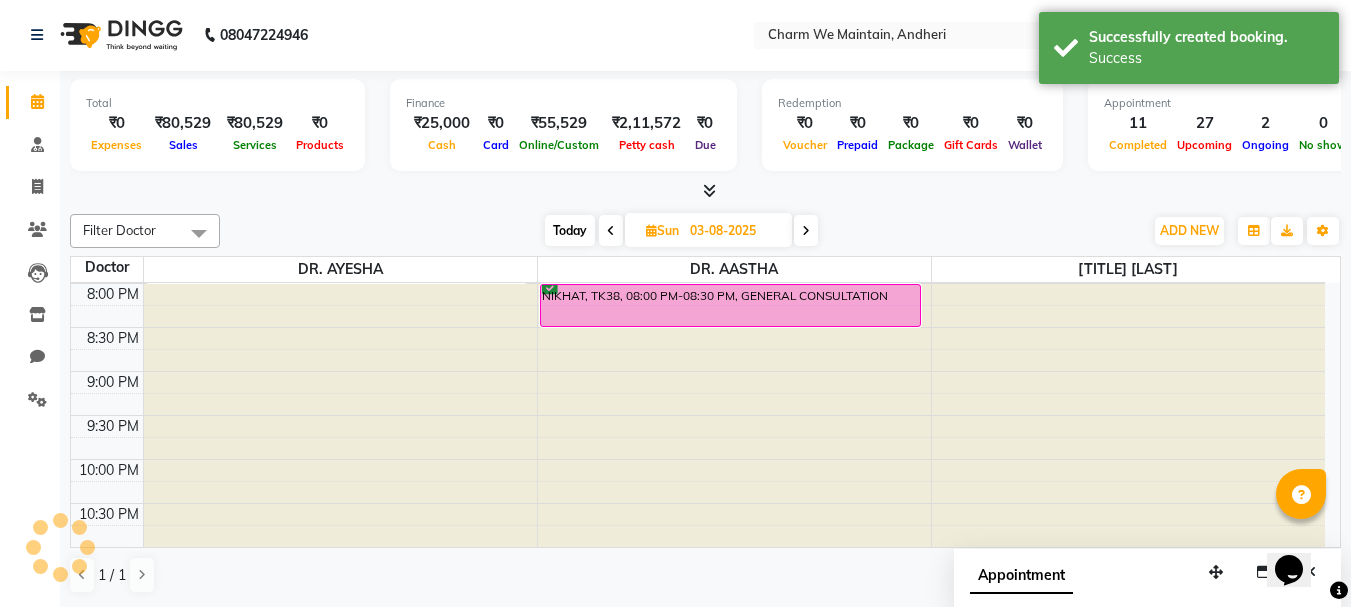 scroll, scrollTop: 0, scrollLeft: 0, axis: both 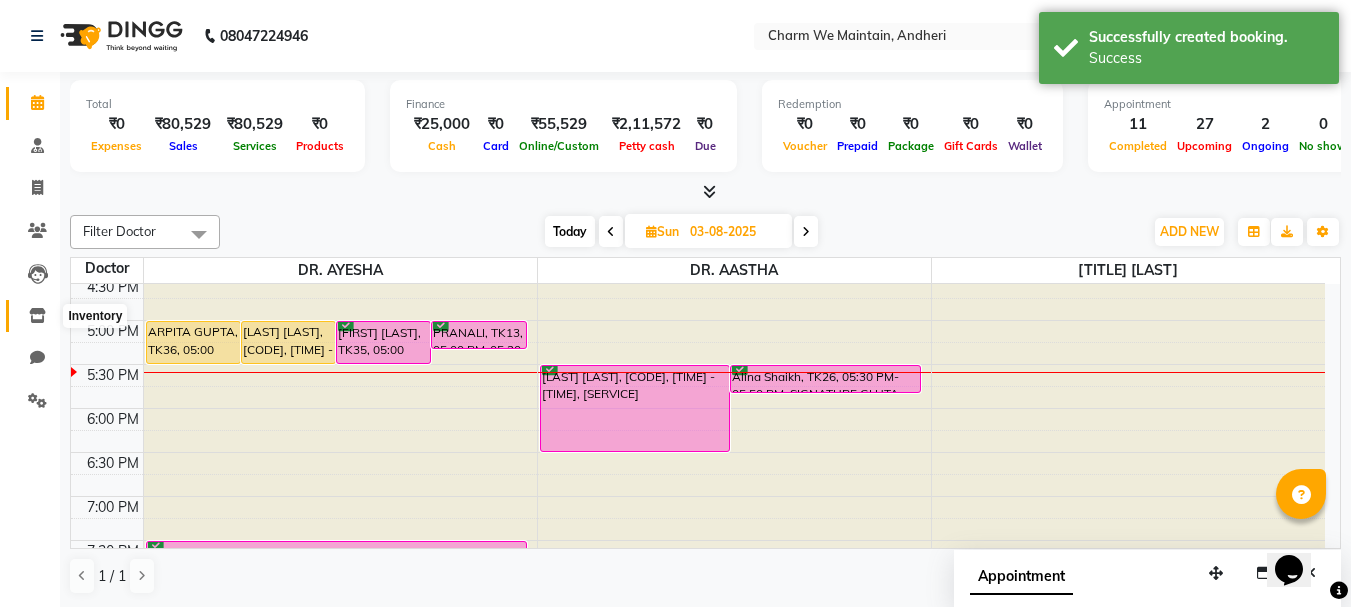 click 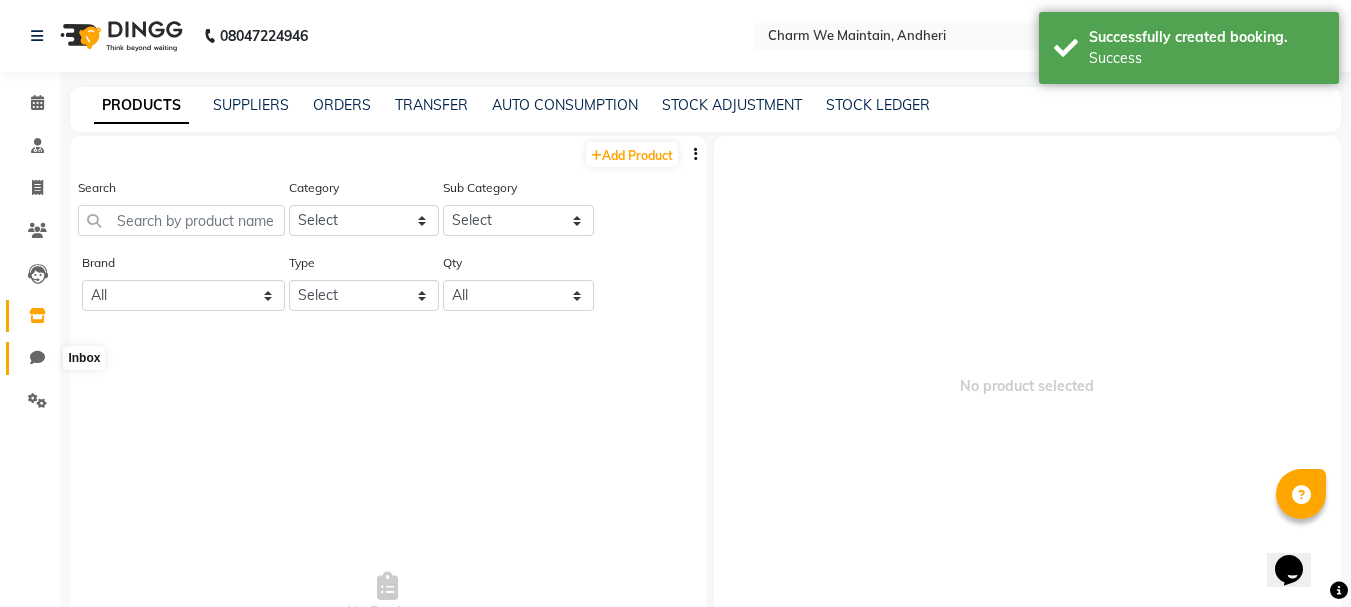 drag, startPoint x: 34, startPoint y: 354, endPoint x: 44, endPoint y: 350, distance: 10.770329 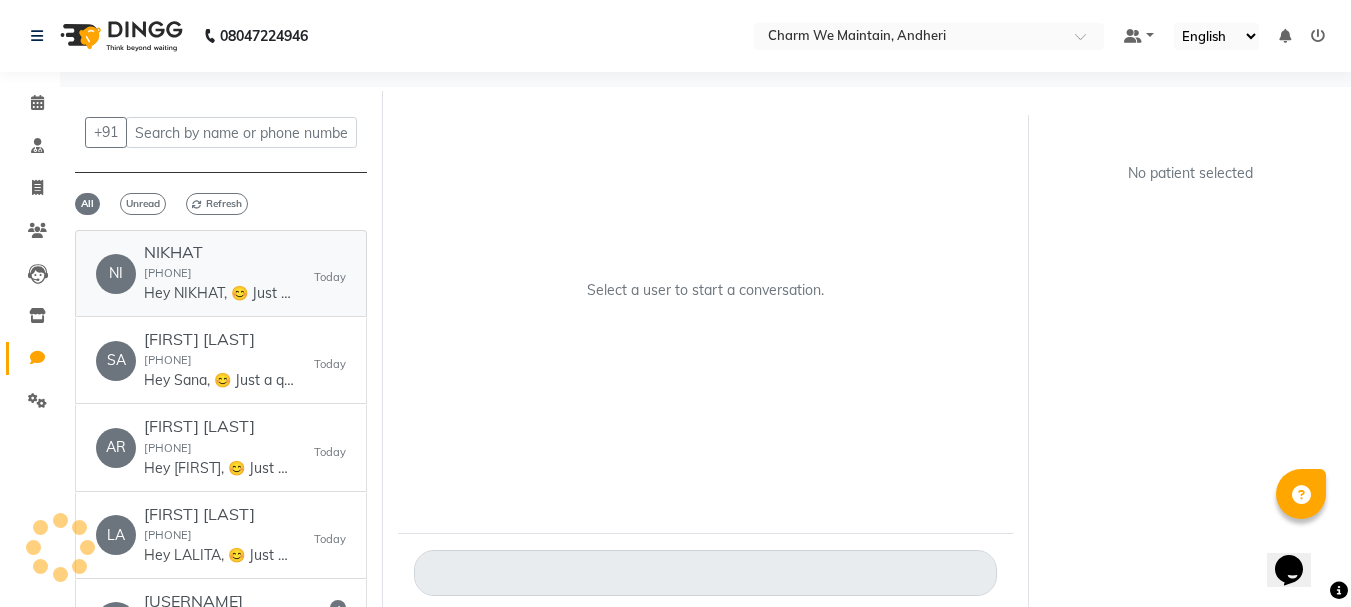click on "[PHONE]" 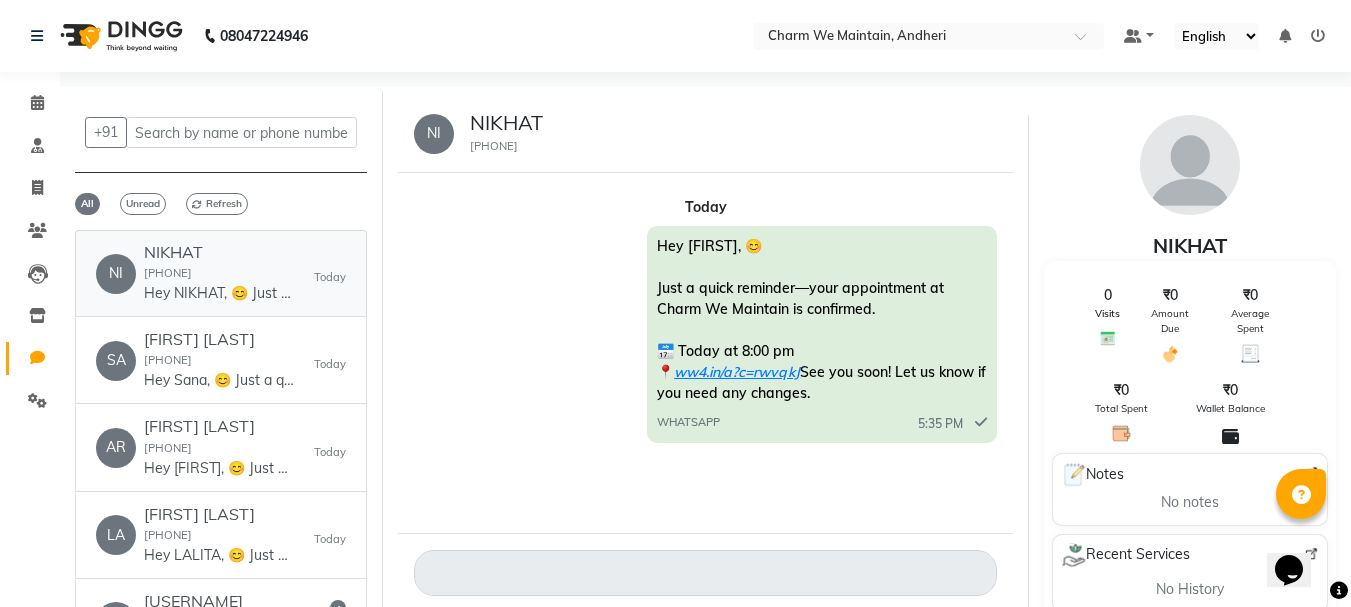 scroll, scrollTop: 15, scrollLeft: 0, axis: vertical 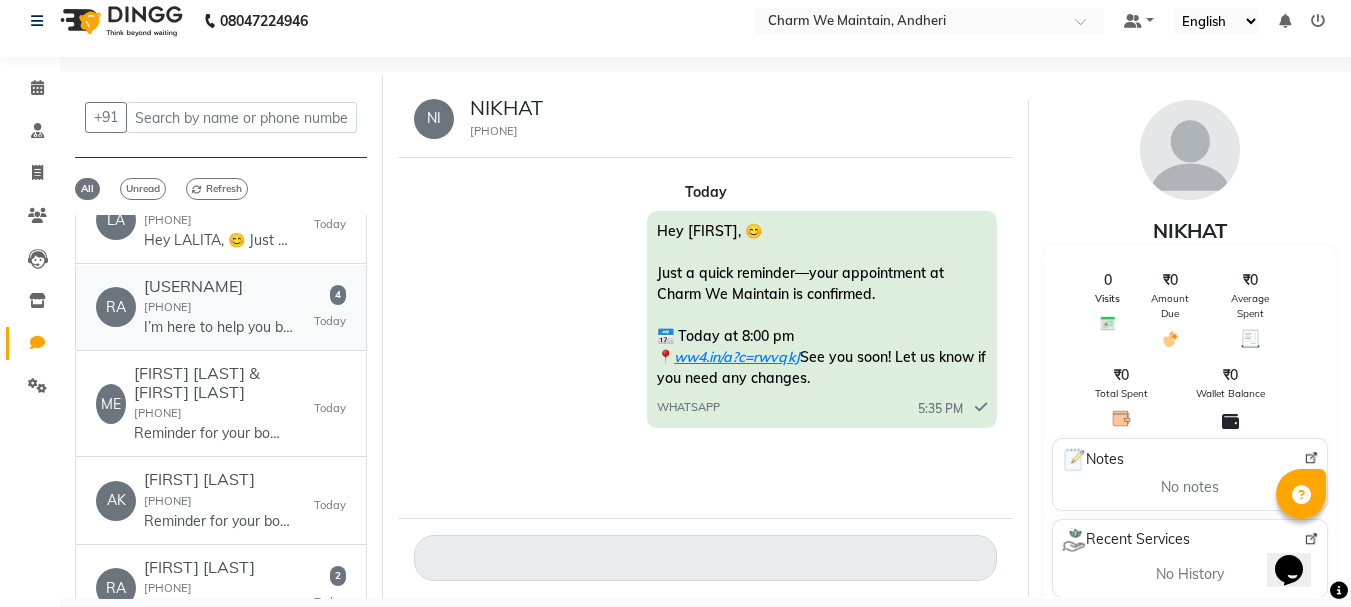 drag, startPoint x: 260, startPoint y: 333, endPoint x: 272, endPoint y: 342, distance: 15 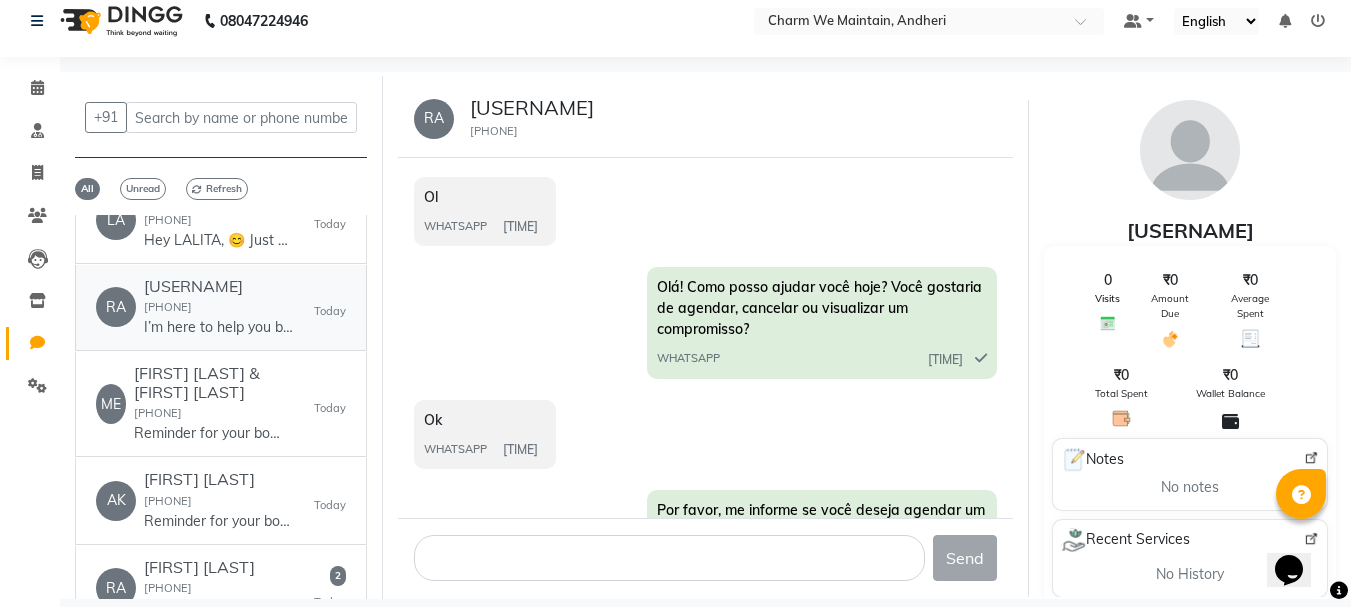 scroll, scrollTop: 0, scrollLeft: 0, axis: both 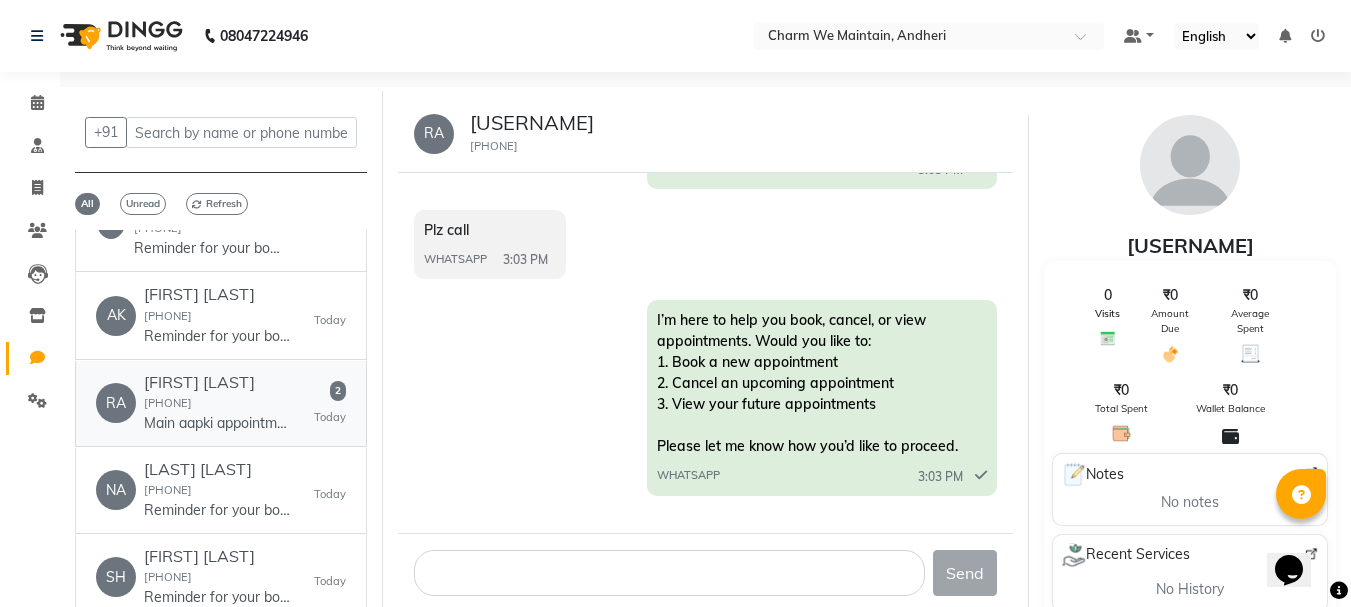 click on "Main aapki appointments book, dekhne, ya cancel karne mein madad karta hoon. Kya aap koi appointment book karna chahenge, dekhna chahenge, ya cancel karna chahenge?
1. Appointment book karein
2. Apni upcoming appointments dekhein
3. Appointment cancel karein
Kripya ek option chunein." 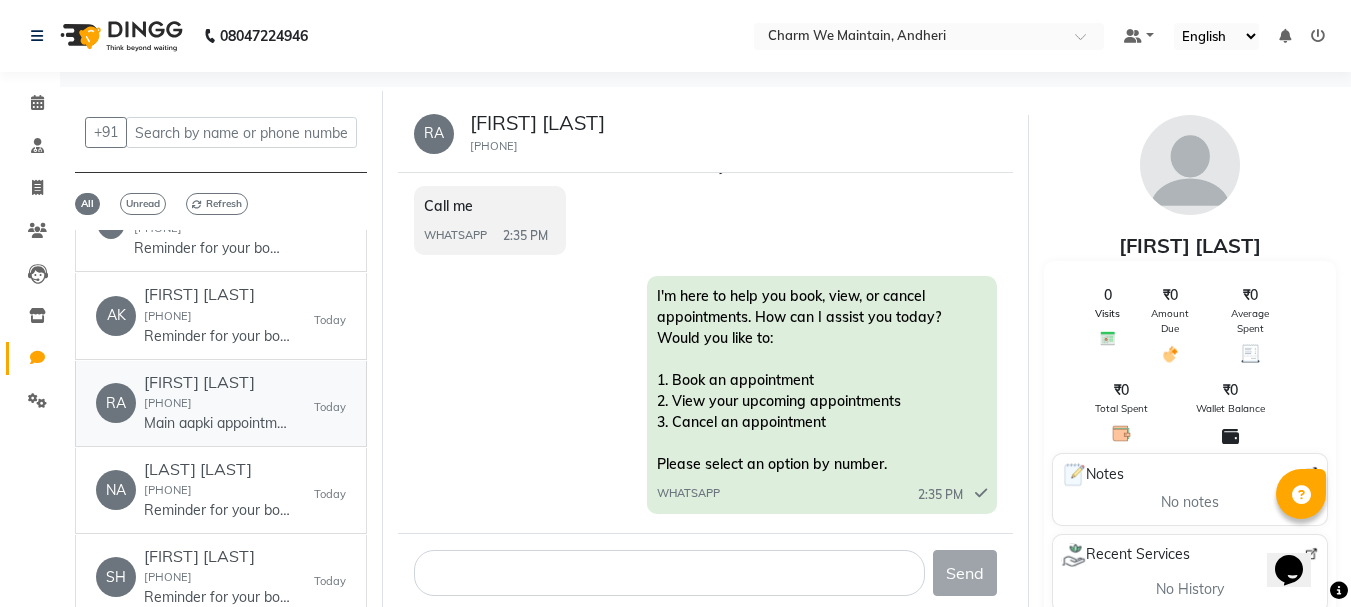 scroll, scrollTop: 28, scrollLeft: 0, axis: vertical 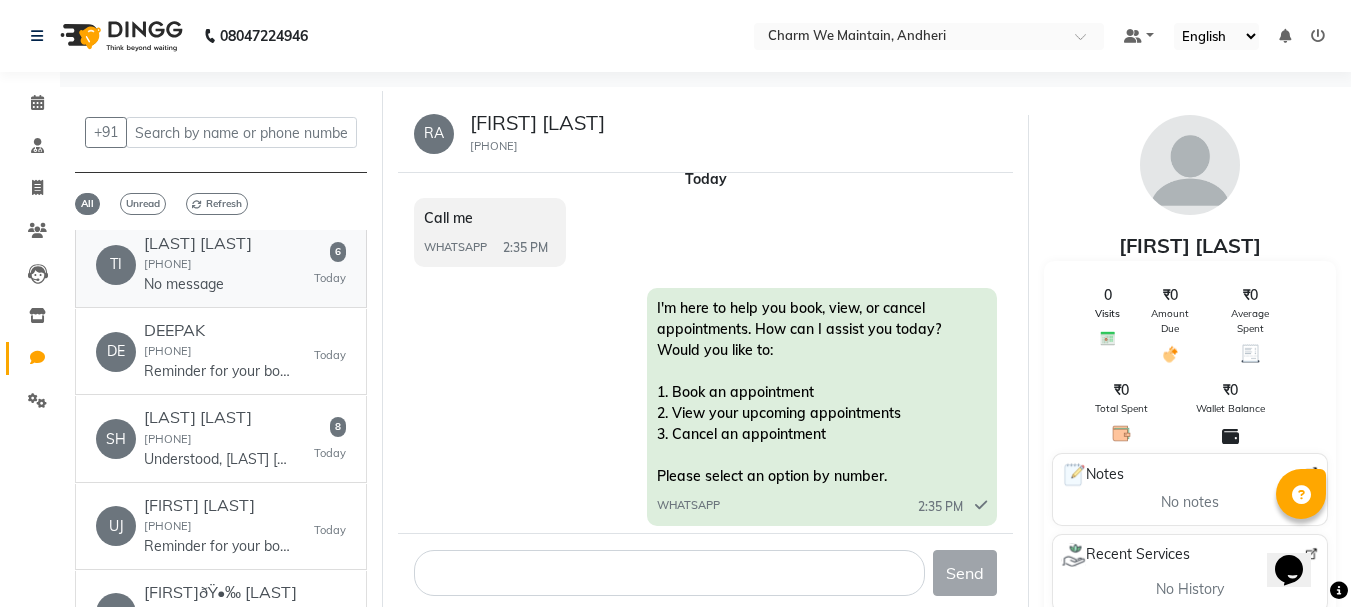 click on "[LAST] [LAST] [PHONE] No message 6 Today" 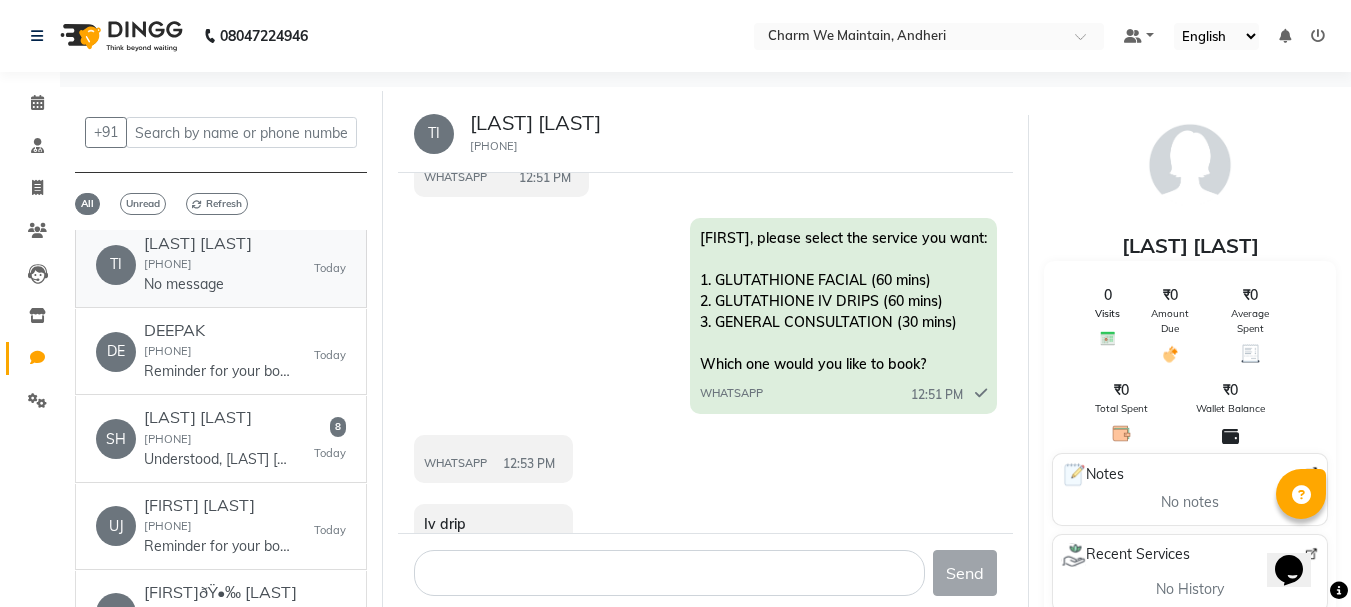 scroll, scrollTop: 265, scrollLeft: 0, axis: vertical 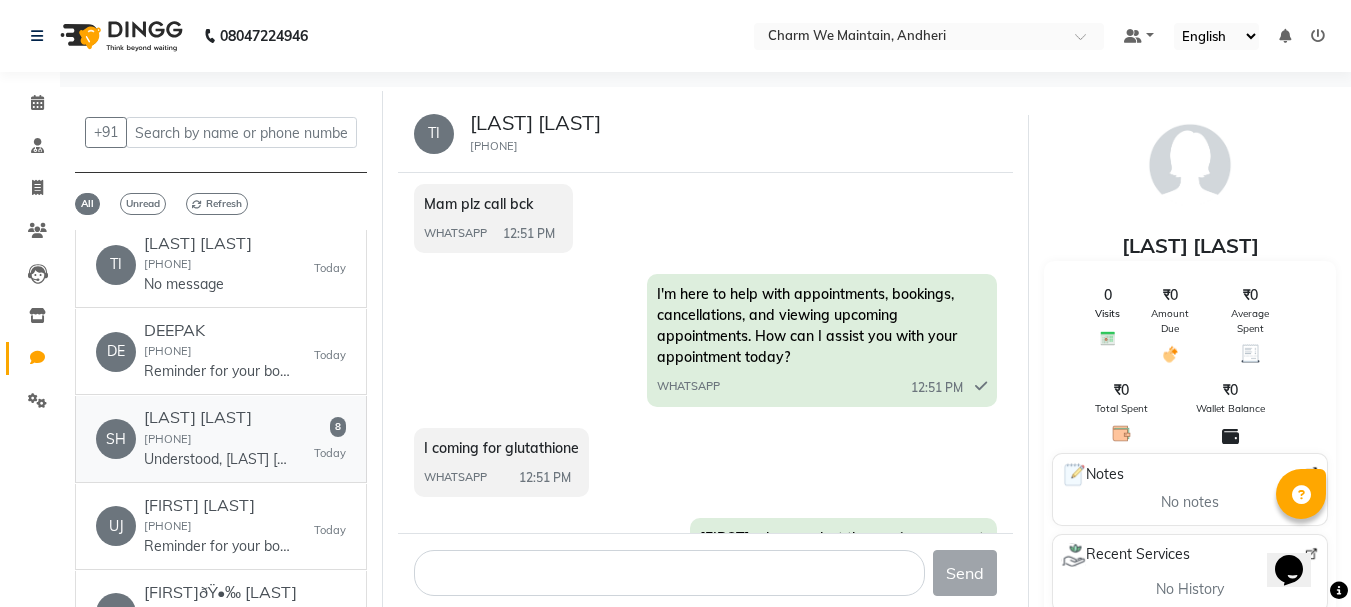 click on "[LAST] [LAST]" 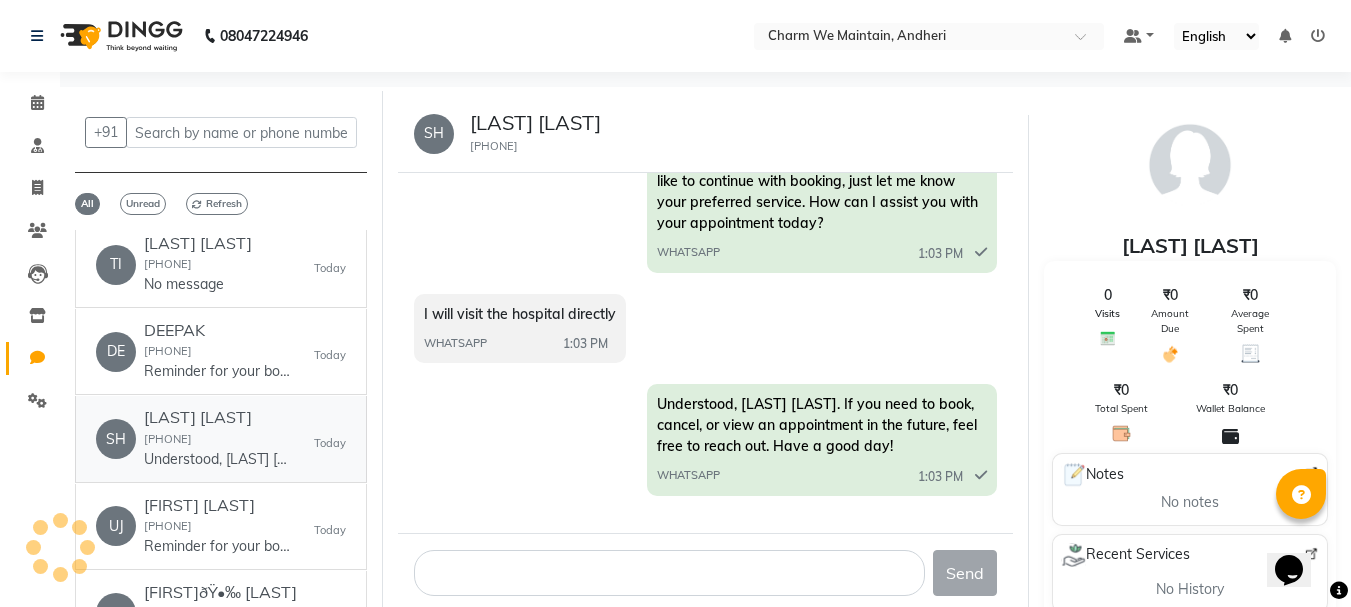 scroll, scrollTop: 1508, scrollLeft: 0, axis: vertical 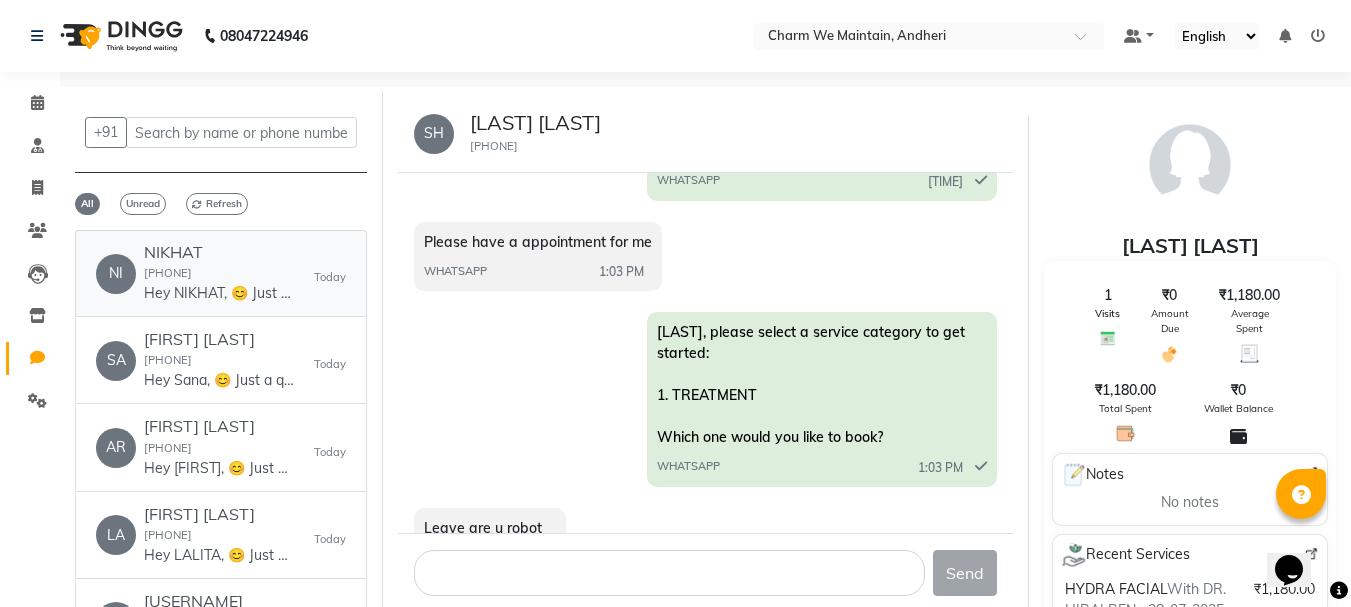 click on "NI [FIRST] [PHONE] Hey [FIRST], 😊
Just a quick reminder—your appointment at Charm We Maintain is confirmed.
📅 Today at 8:00 pm
📍 ww4.in/a?c=rwvqkJ
See you soon! Let us know if you need any changes. Today" 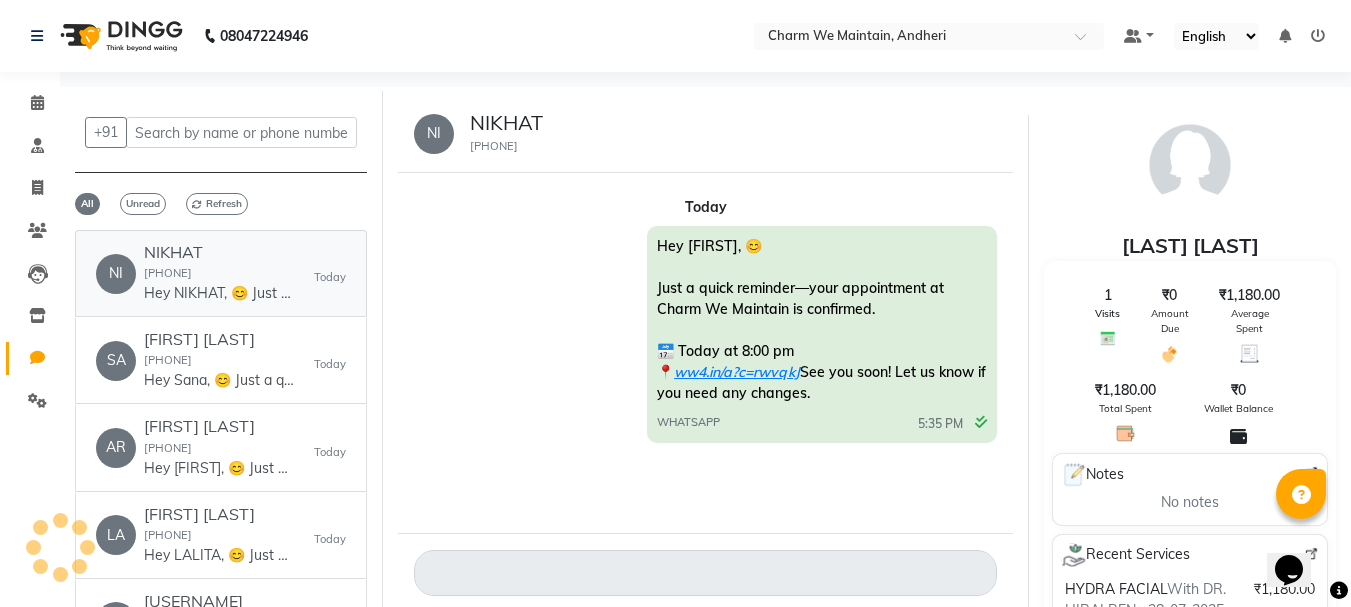 scroll, scrollTop: 0, scrollLeft: 0, axis: both 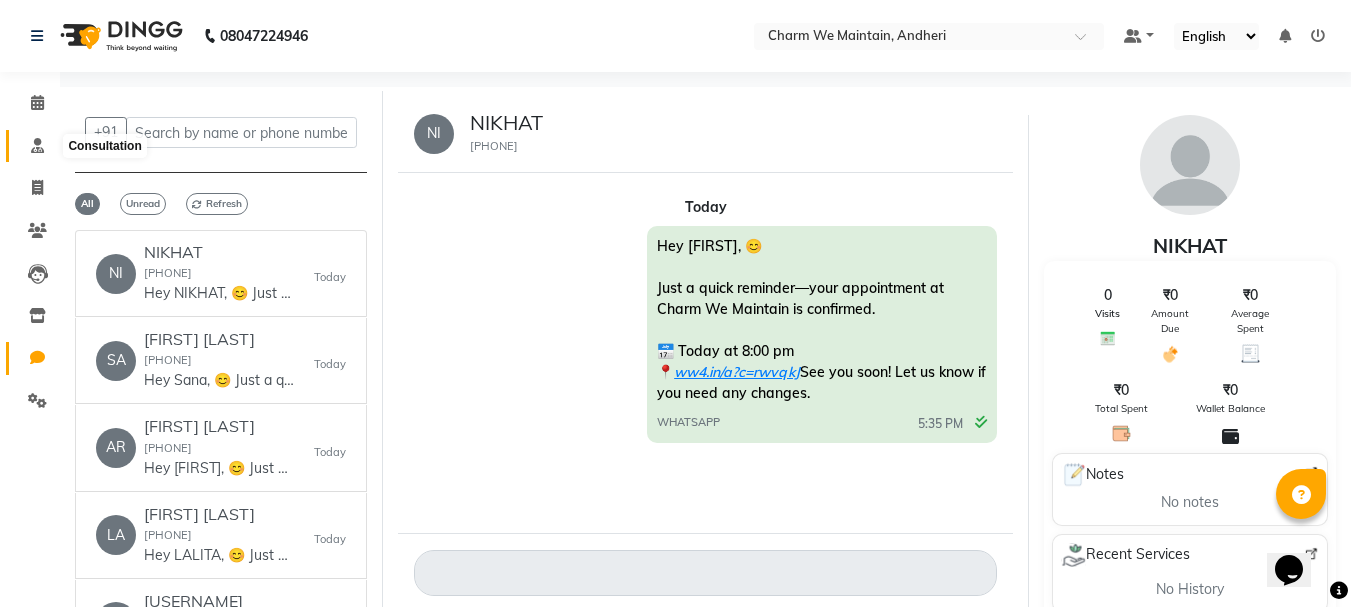 click 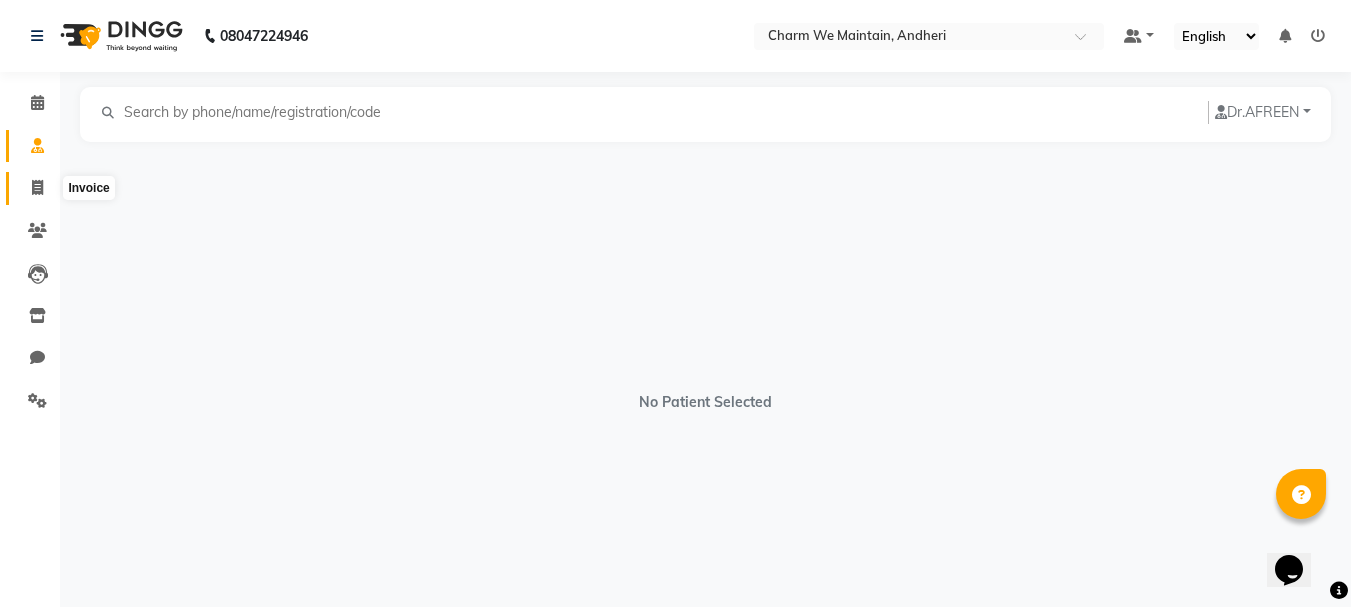 click 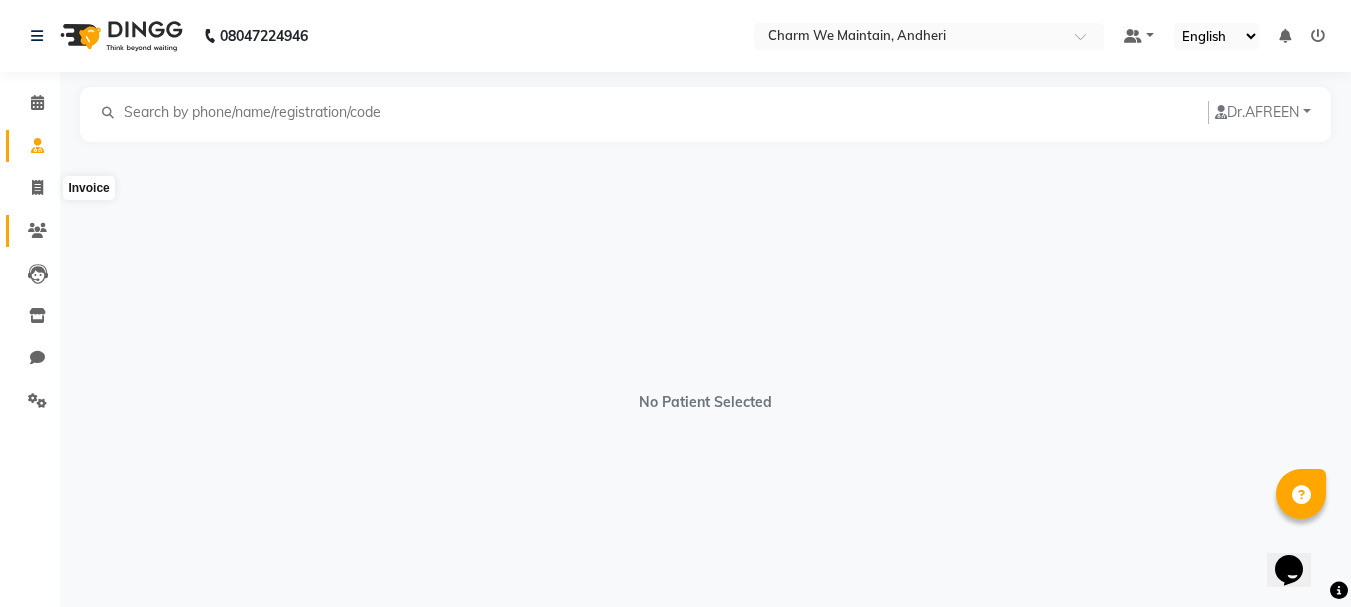 select on "8618" 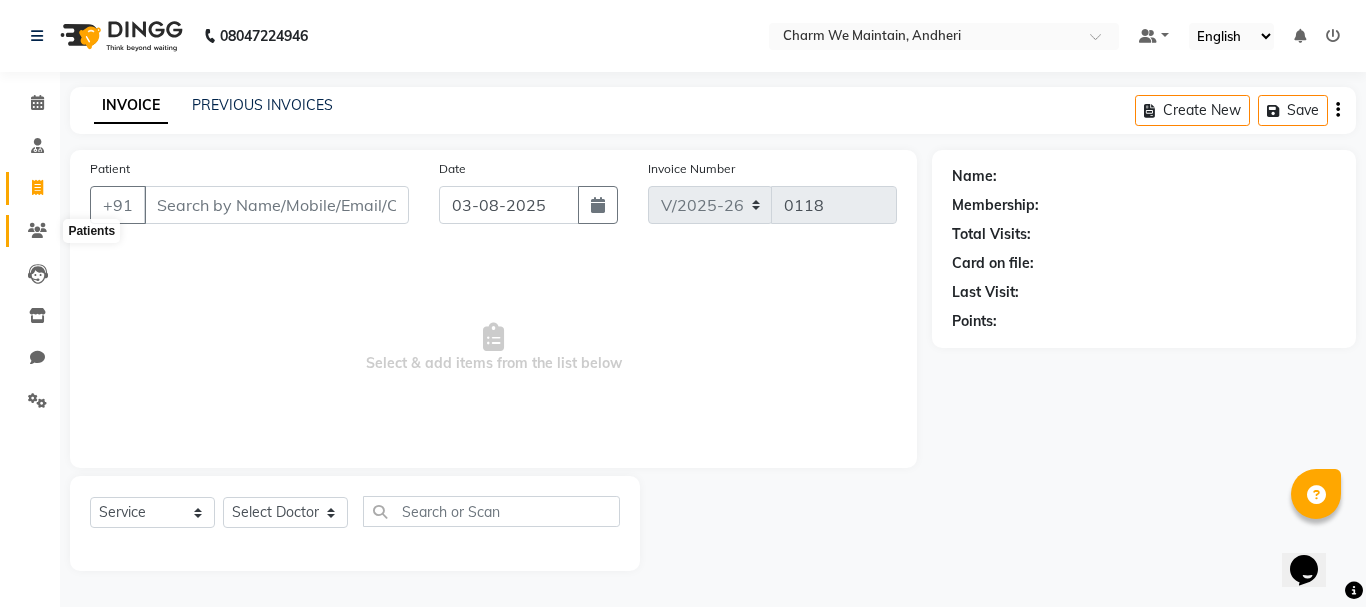 click 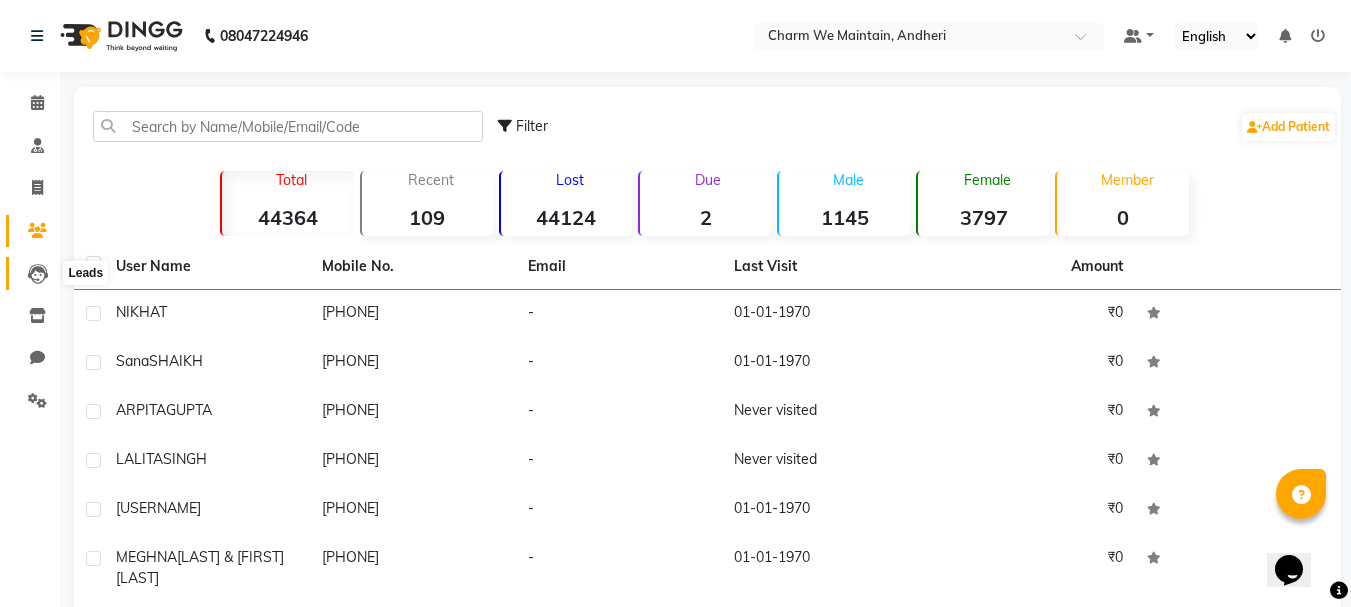 click 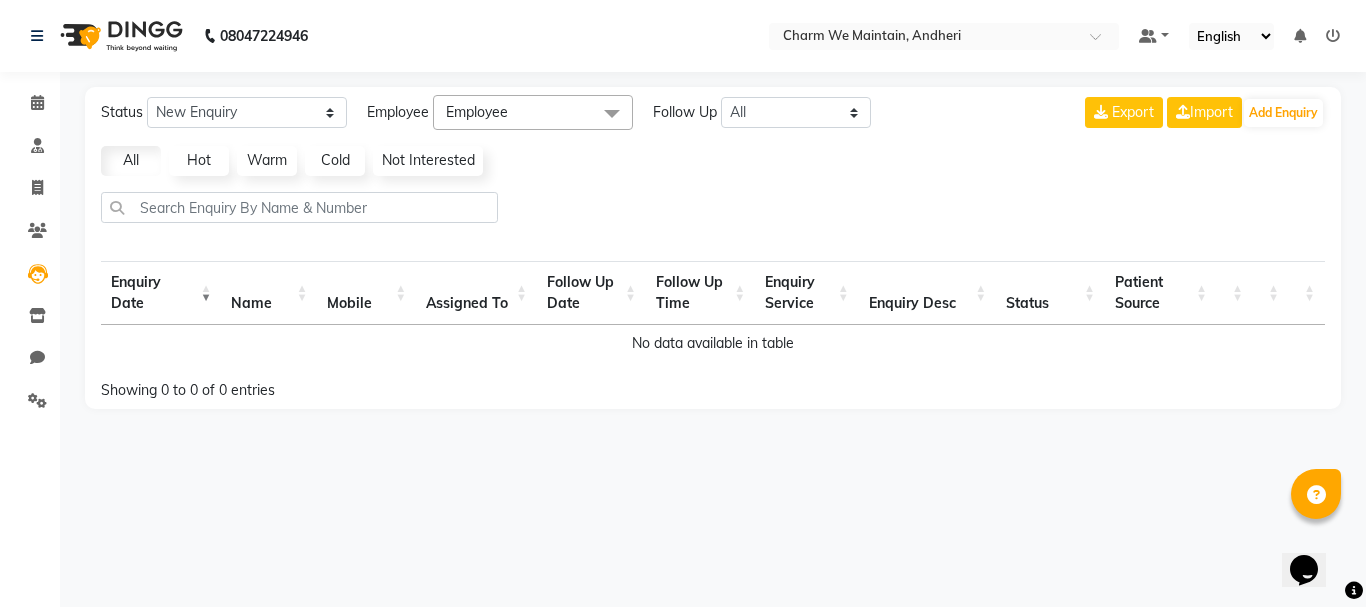 click on "Inventory" 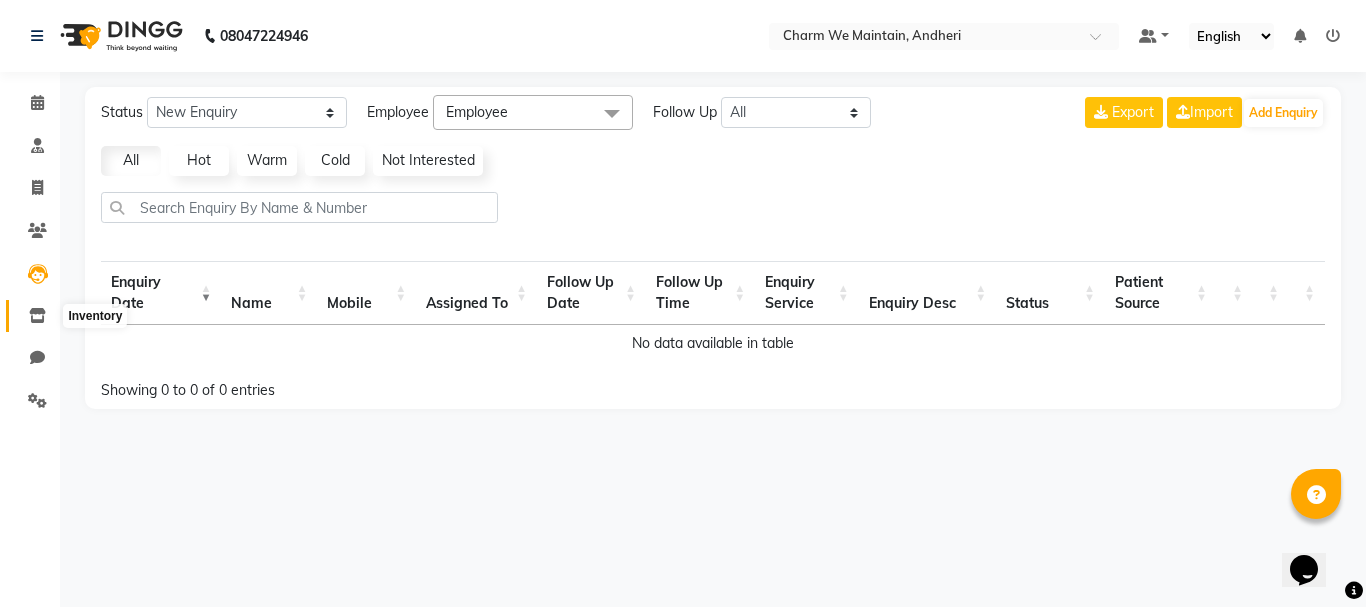 click 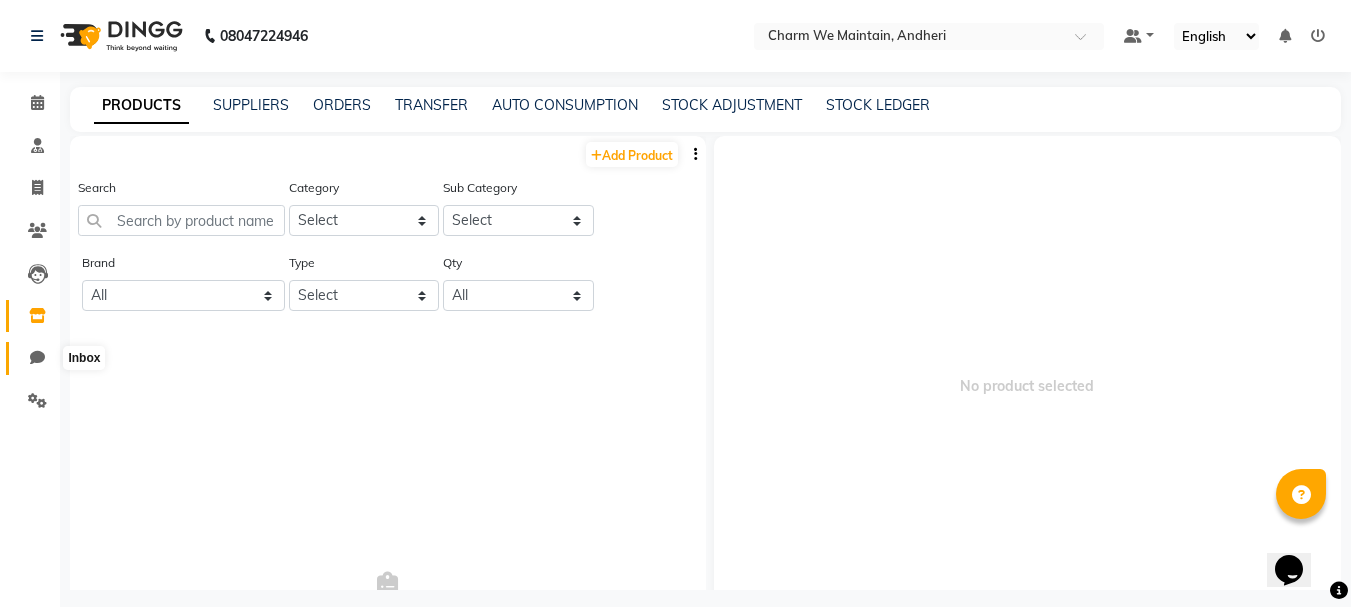 click 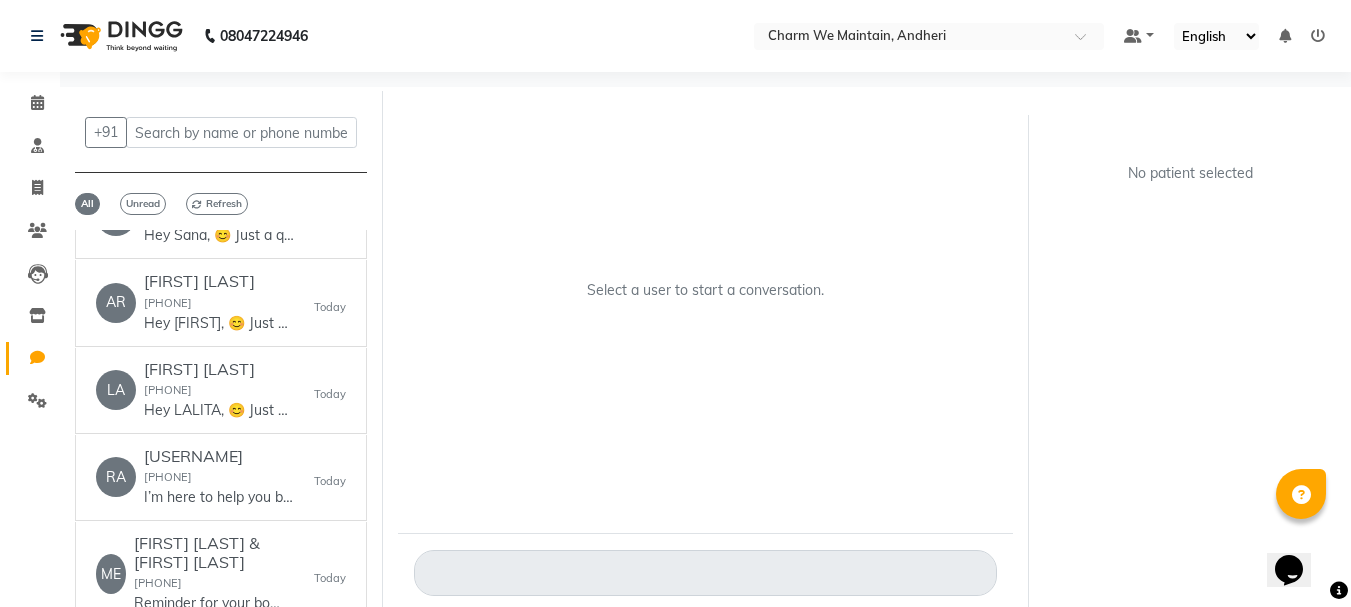 scroll, scrollTop: 300, scrollLeft: 0, axis: vertical 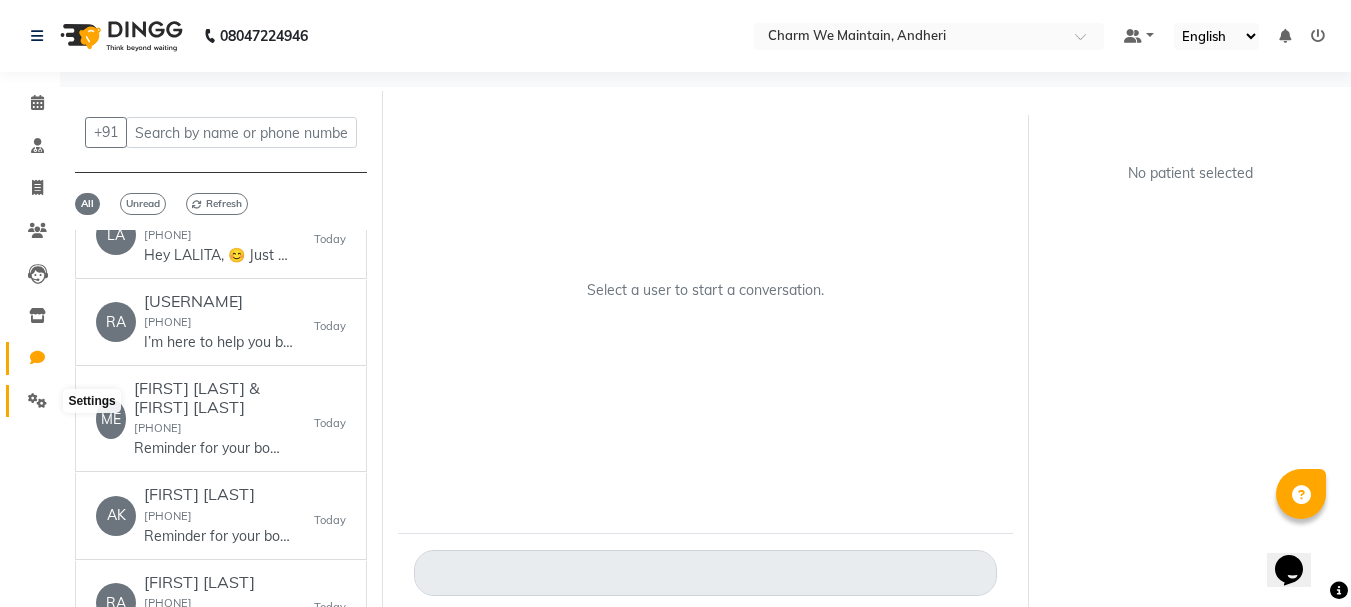 click 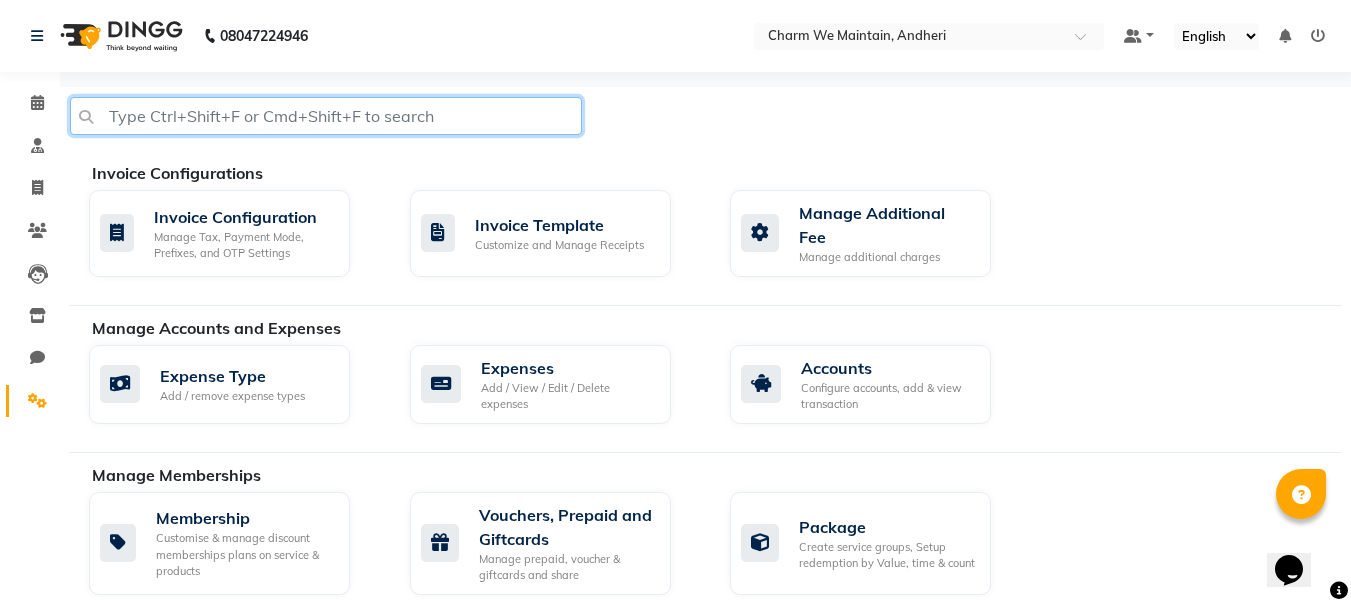 click 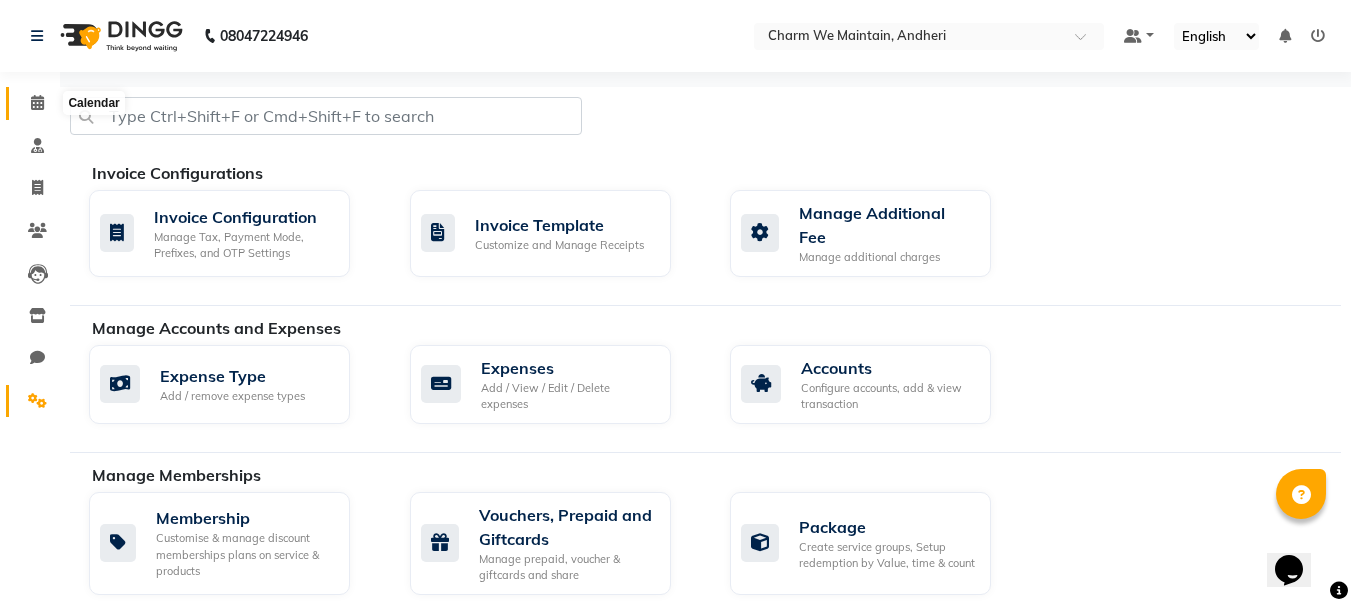 click 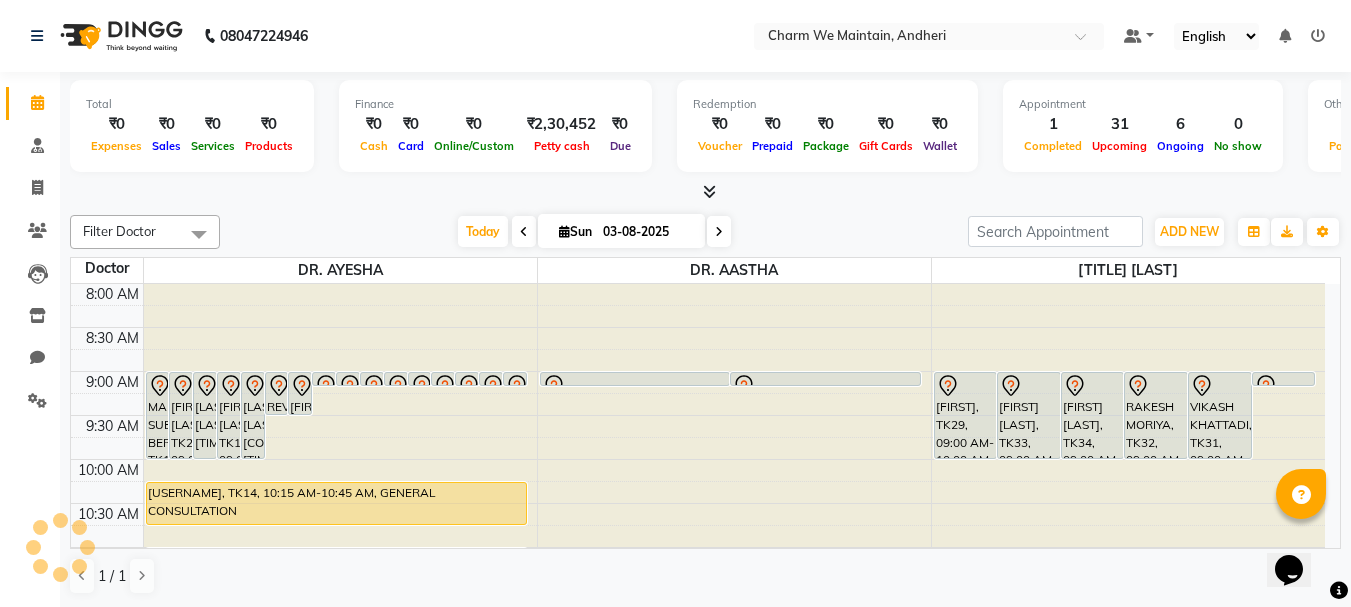 scroll, scrollTop: 0, scrollLeft: 0, axis: both 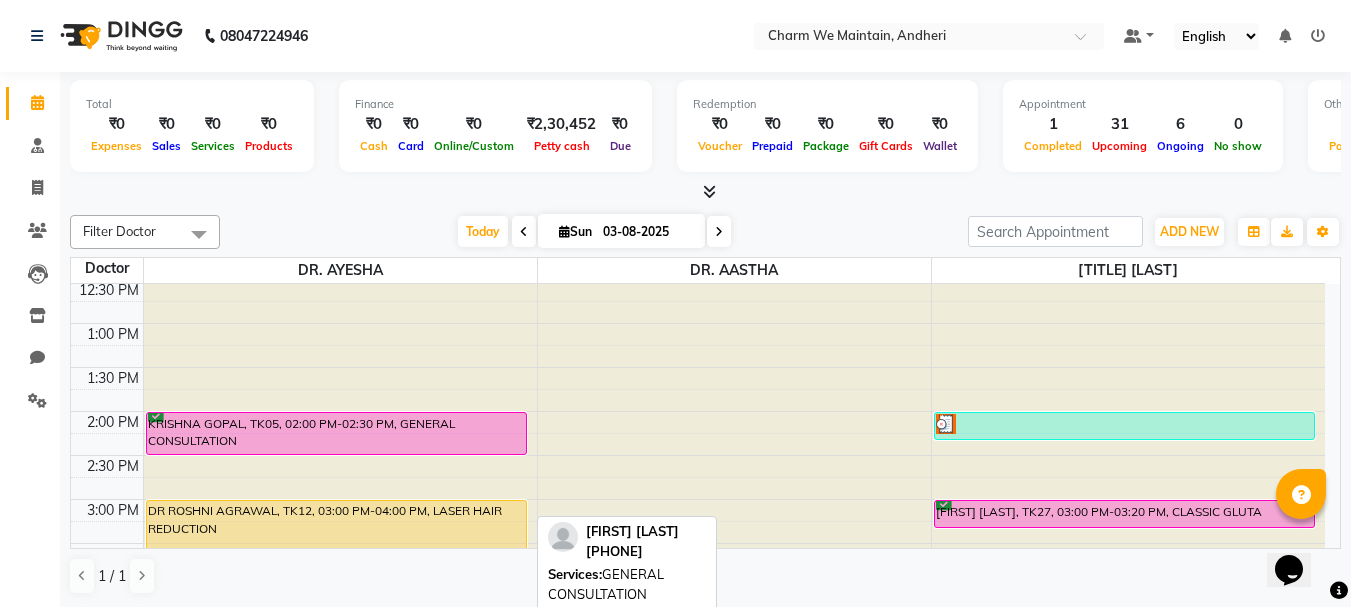 click on "KRISHNA GOPAL, TK05, 02:00 PM-02:30 PM, GENERAL CONSULTATION" at bounding box center (336, 433) 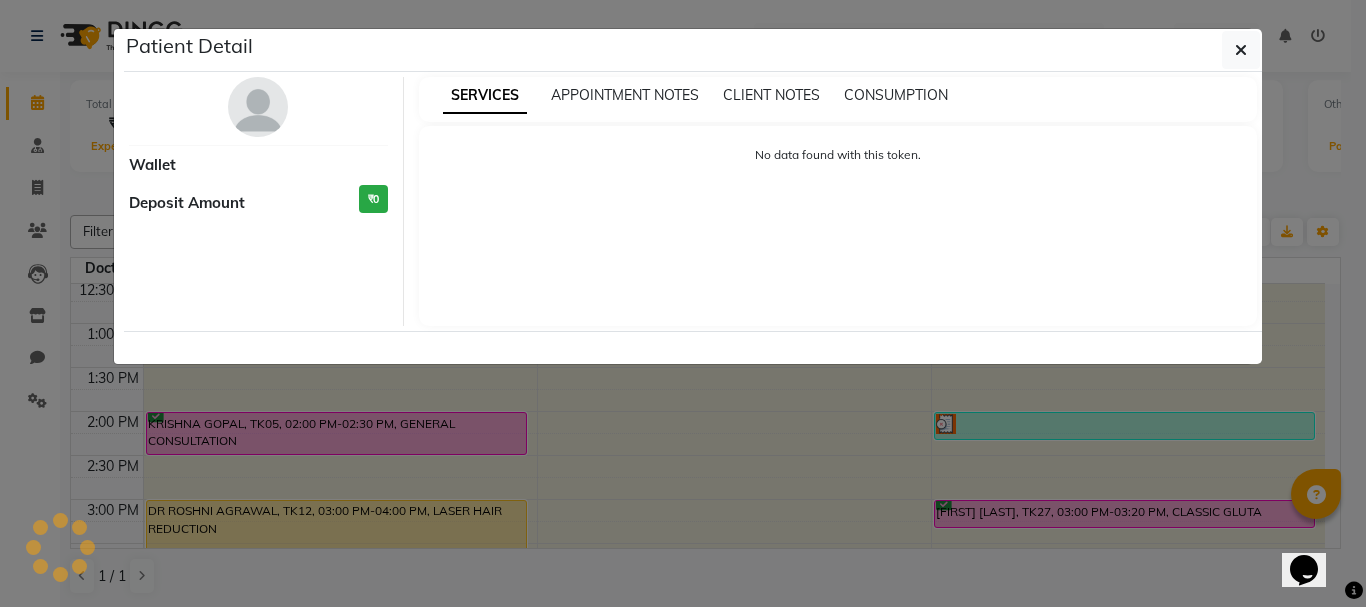 select on "6" 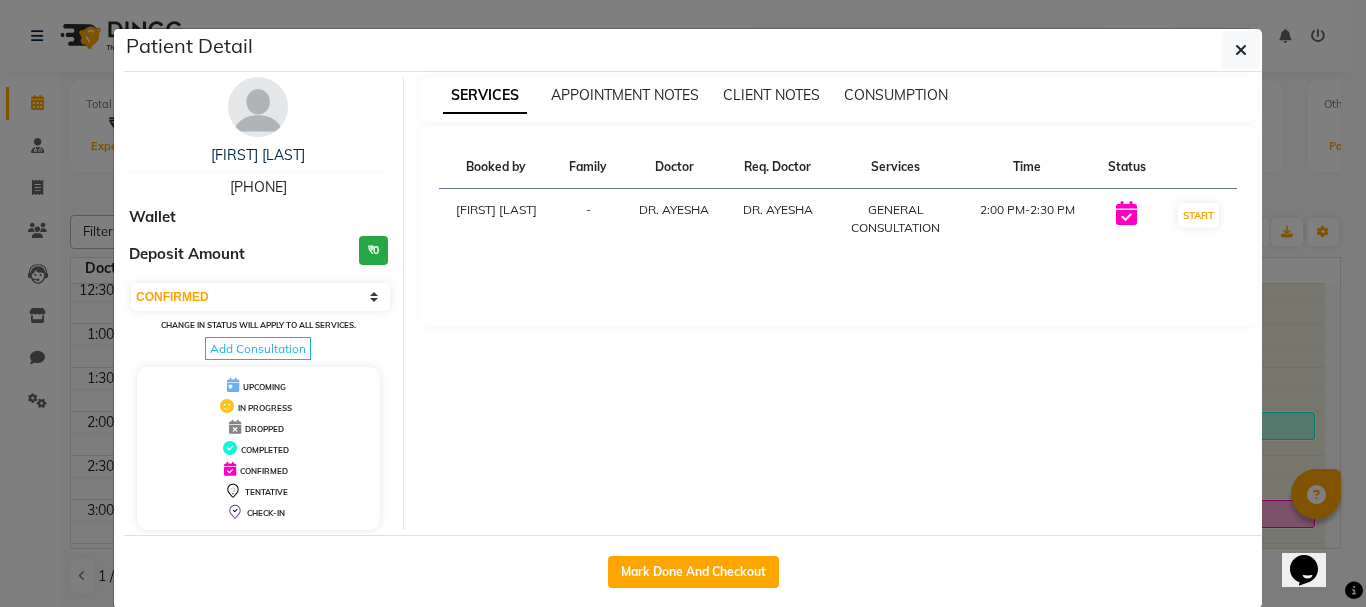 drag, startPoint x: 208, startPoint y: 186, endPoint x: 303, endPoint y: 194, distance: 95.33625 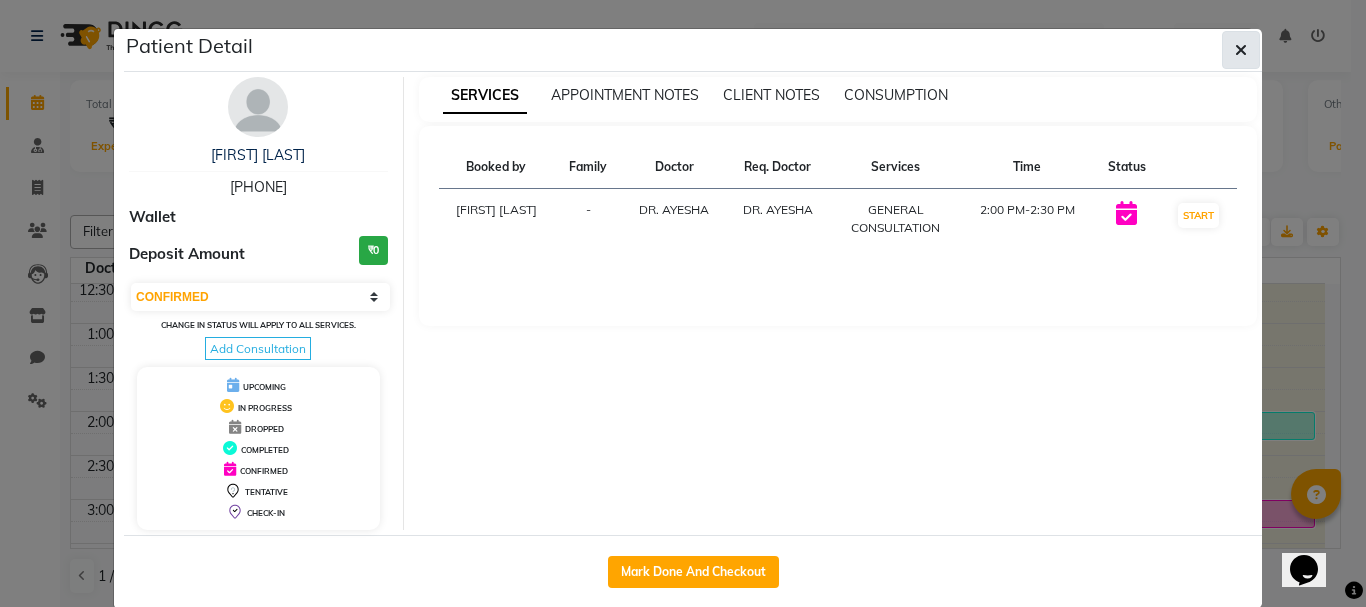 click 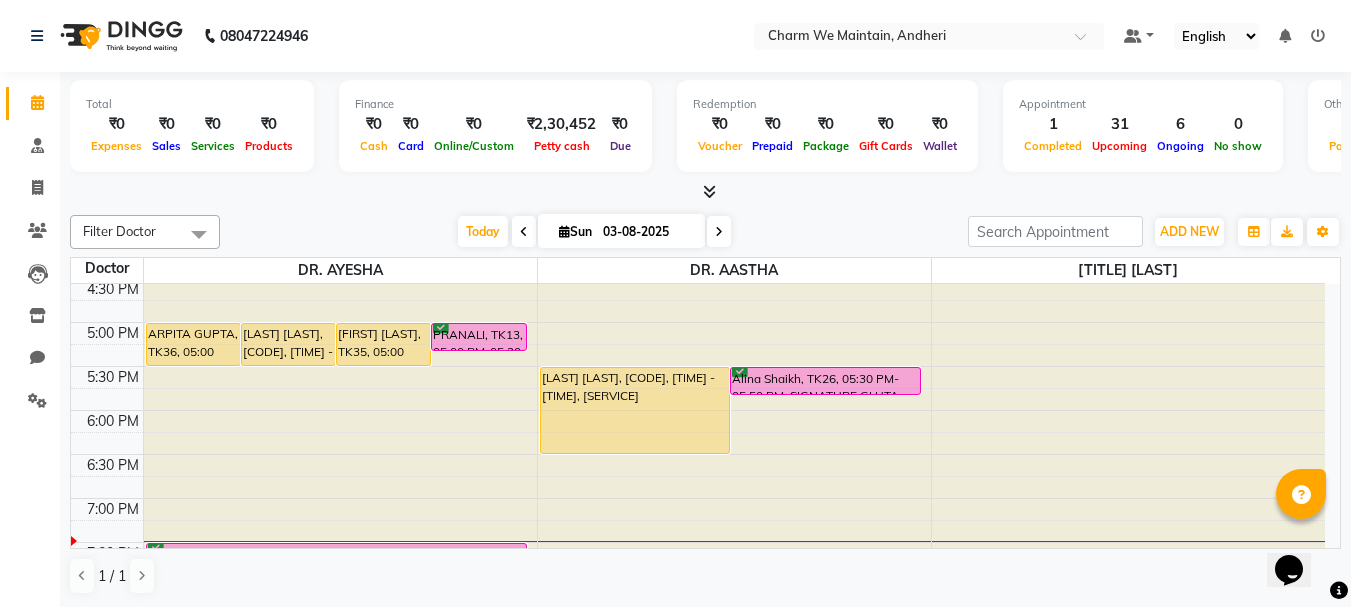 scroll, scrollTop: 800, scrollLeft: 0, axis: vertical 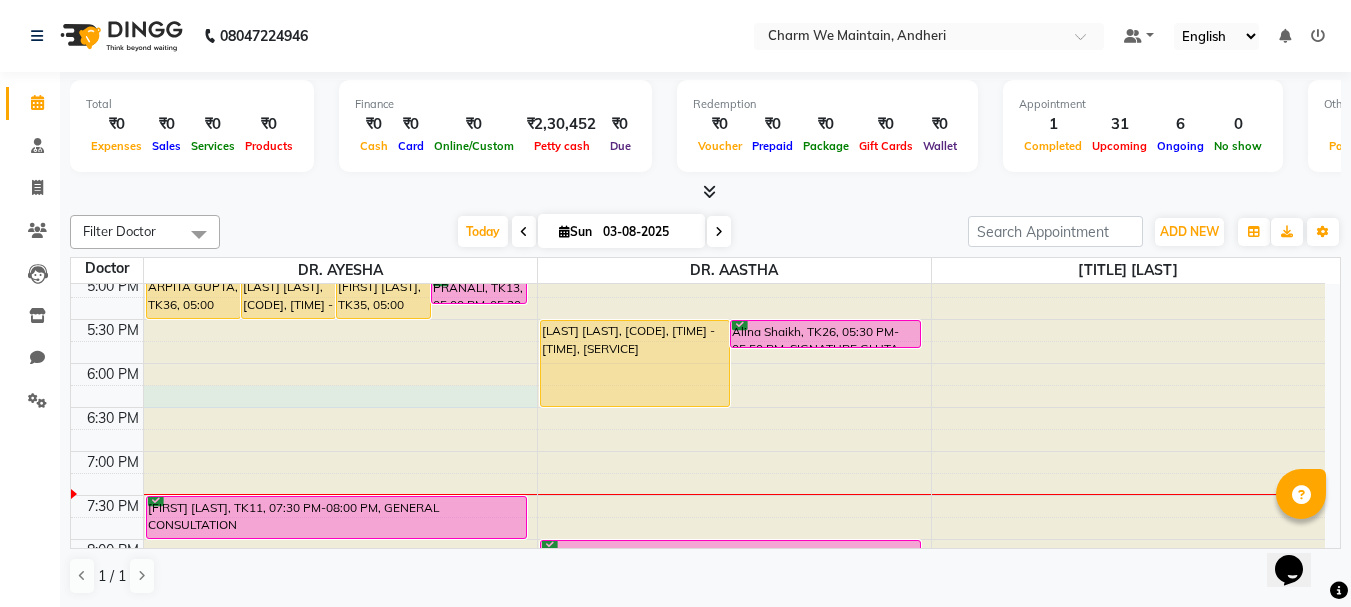 click at bounding box center (340, -516) 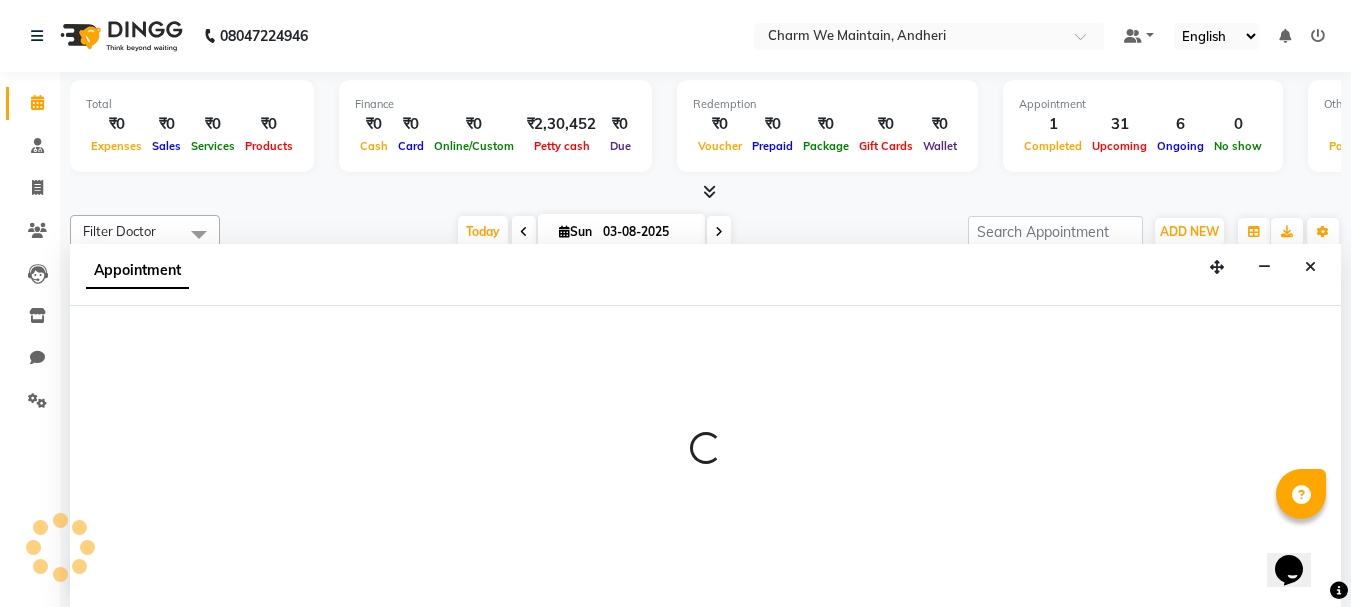 select on "86210" 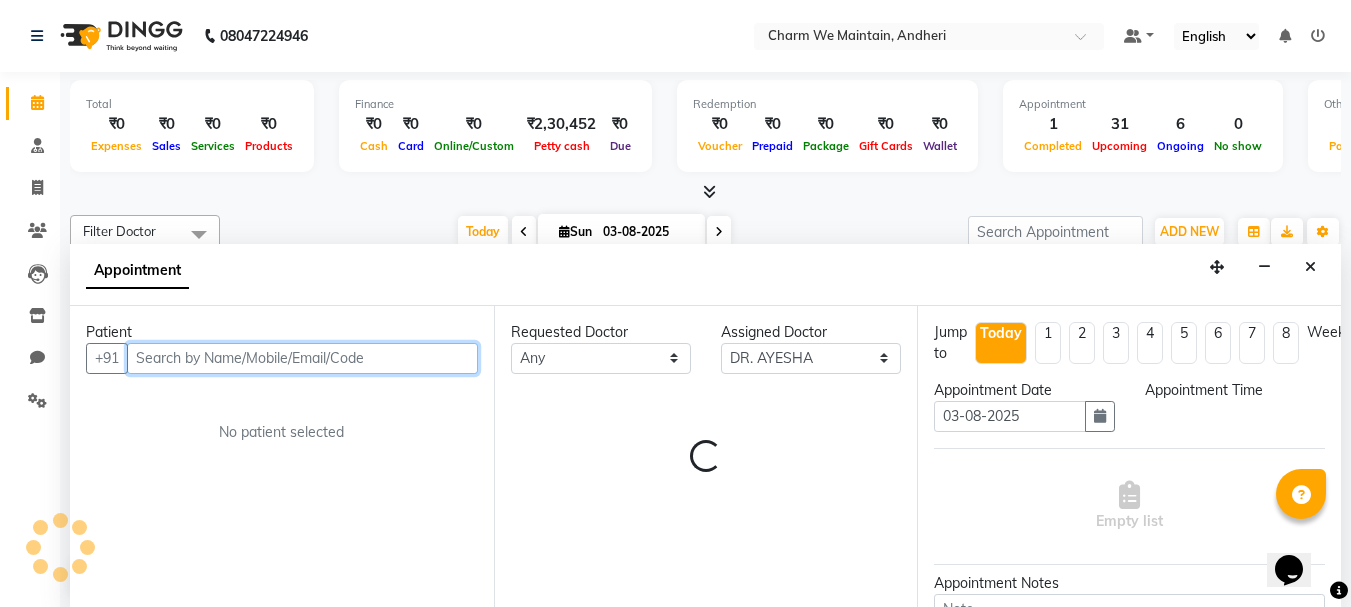 select on "1095" 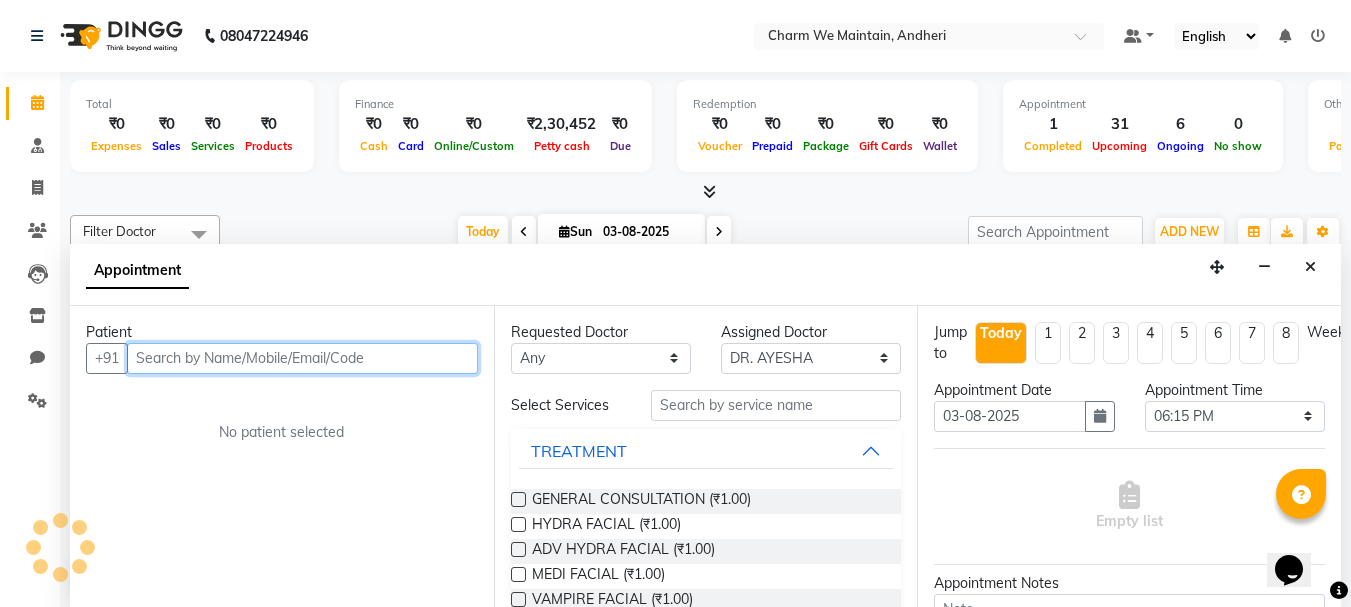 scroll, scrollTop: 1, scrollLeft: 0, axis: vertical 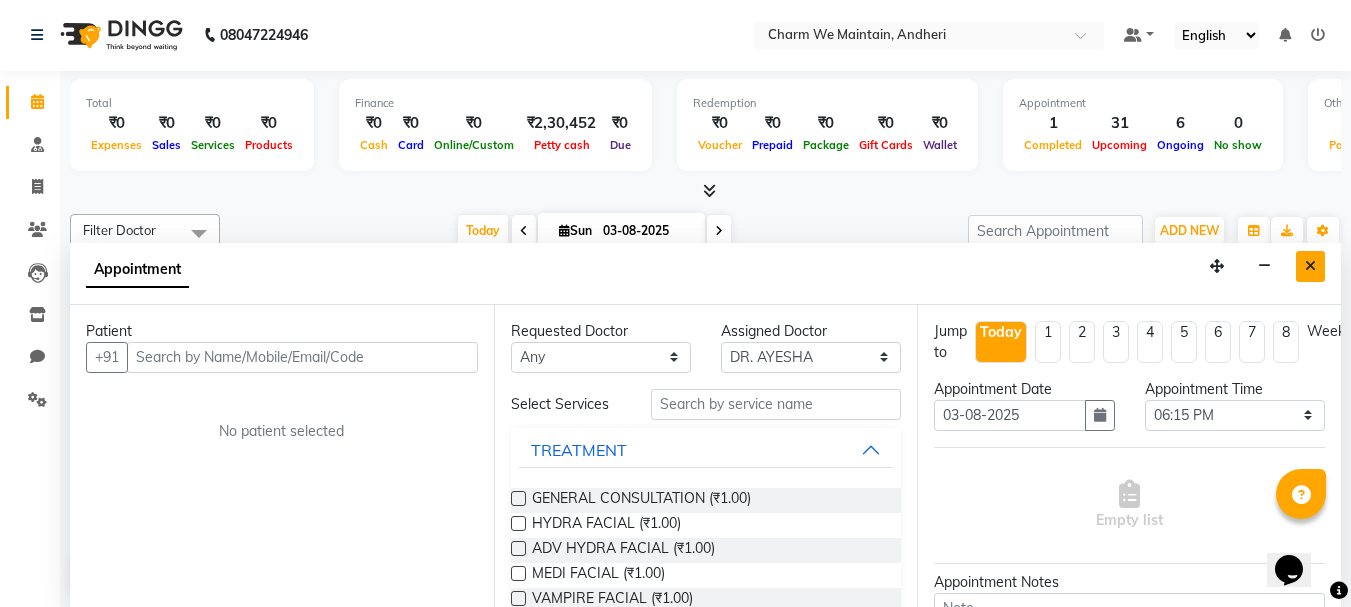 click at bounding box center (1310, 266) 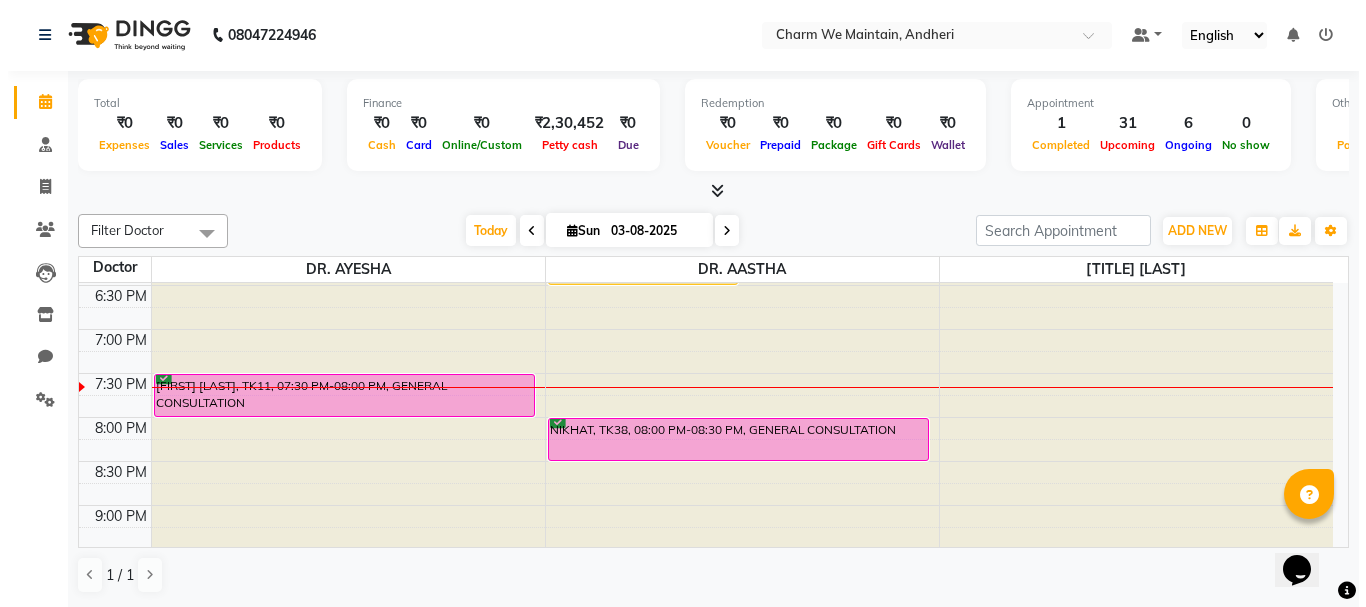 scroll, scrollTop: 955, scrollLeft: 0, axis: vertical 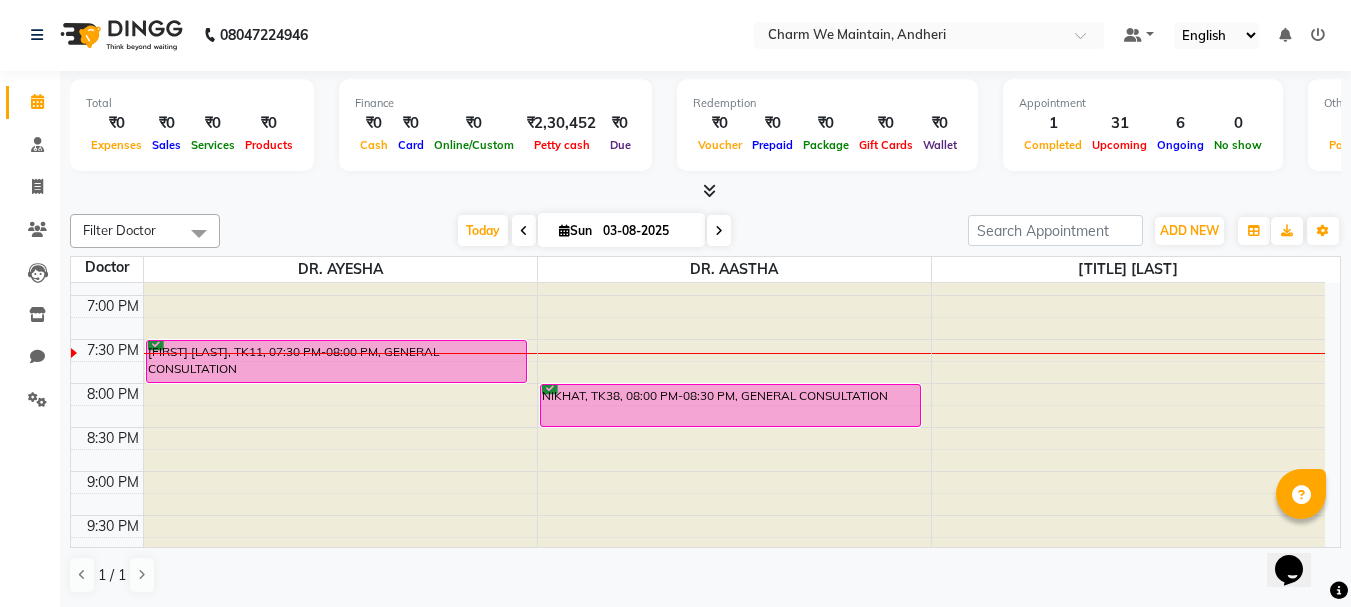 click on "NIKHAT, TK38, 08:00 PM-08:30 PM, GENERAL CONSULTATION" at bounding box center [730, 405] 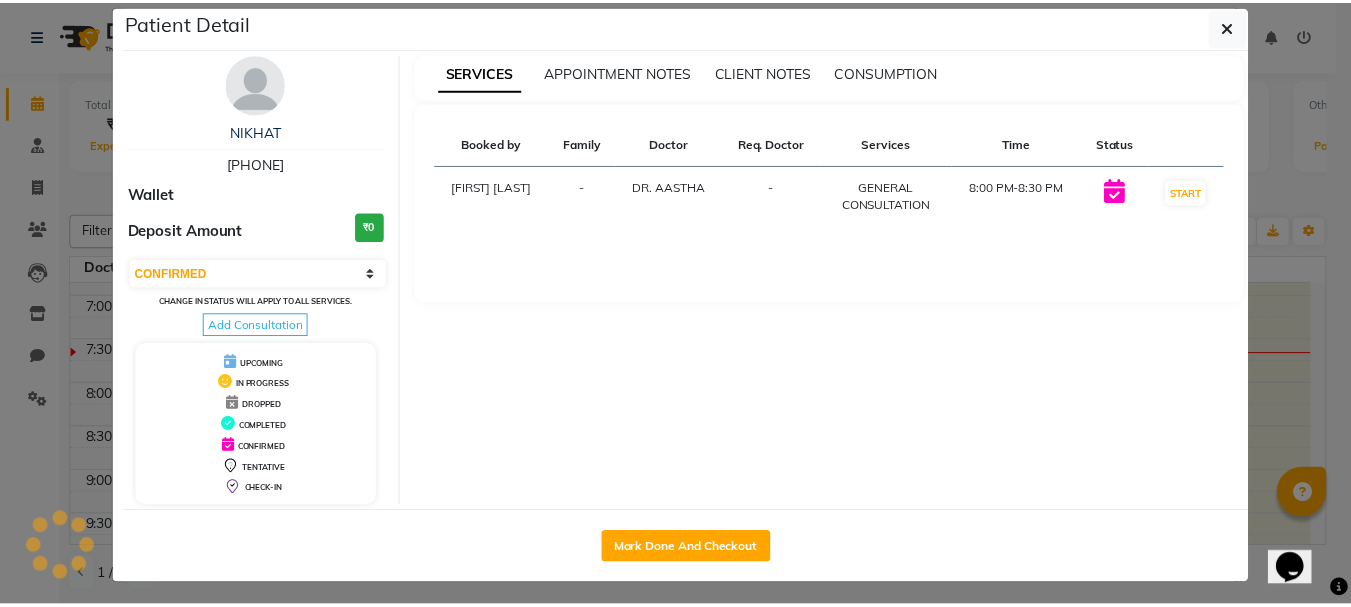 scroll, scrollTop: 30, scrollLeft: 0, axis: vertical 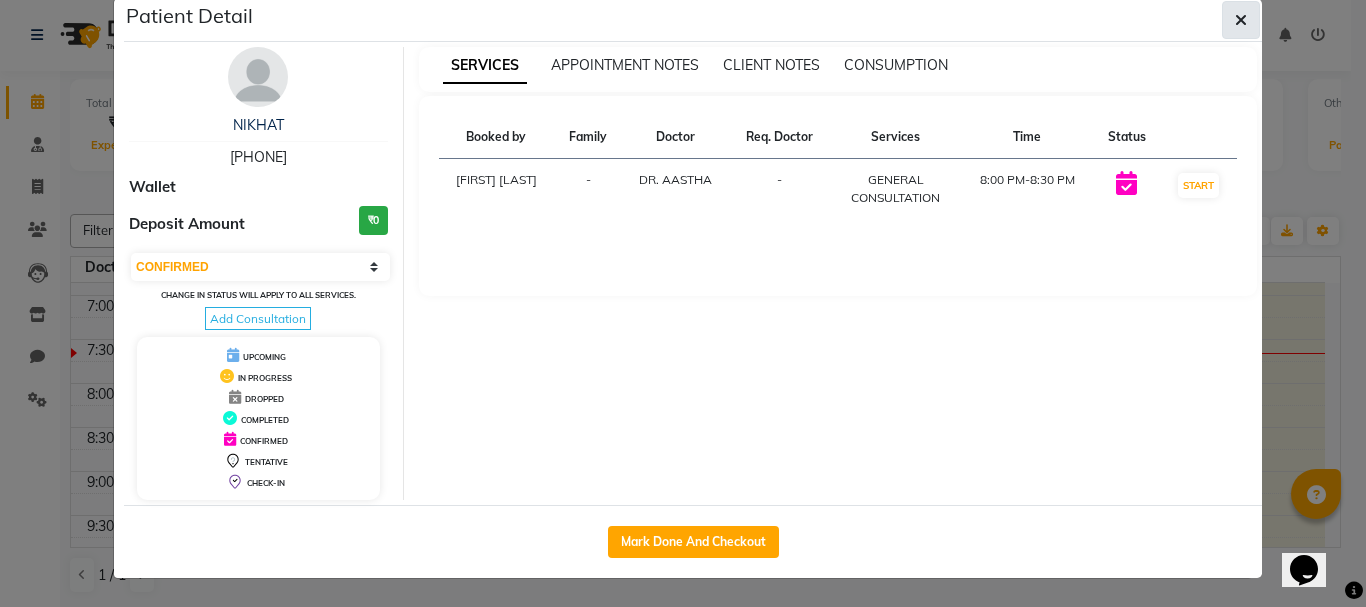 click 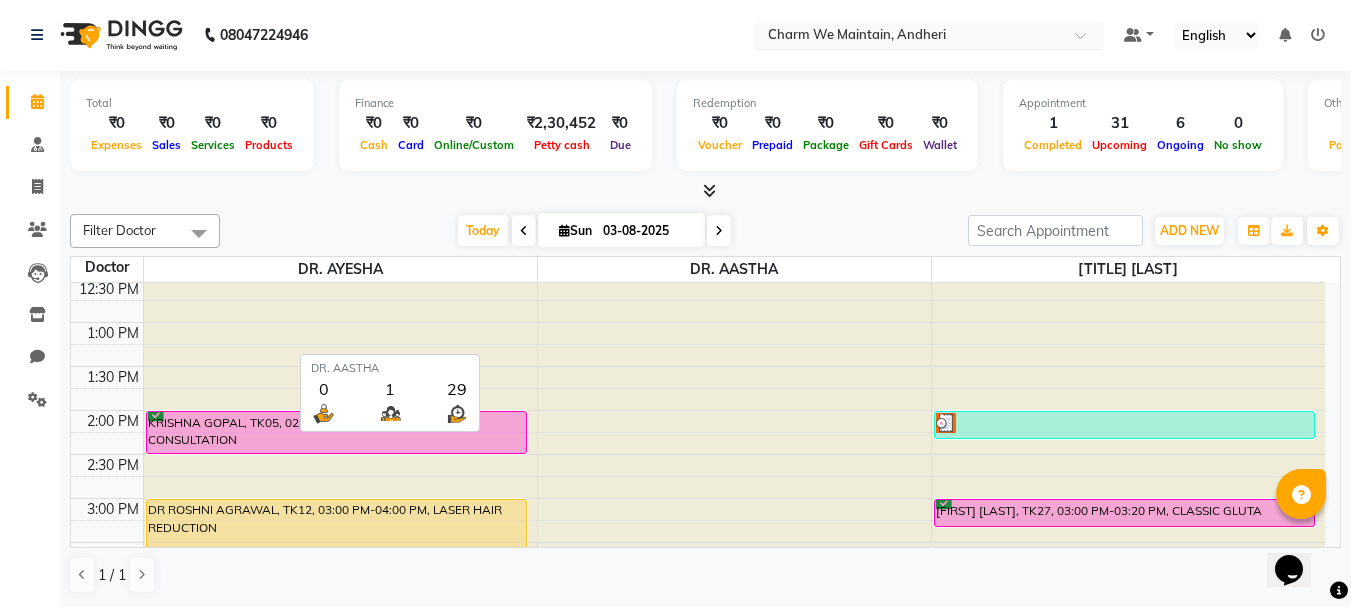 scroll, scrollTop: 600, scrollLeft: 0, axis: vertical 